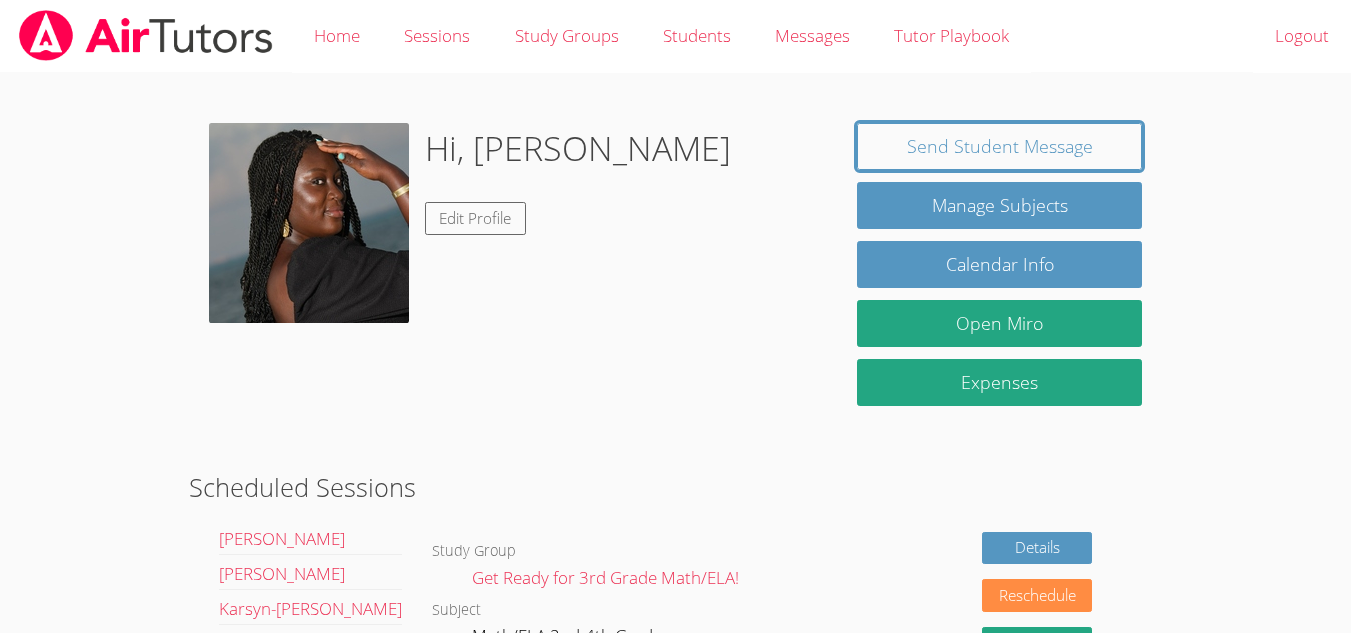 scroll, scrollTop: 0, scrollLeft: 0, axis: both 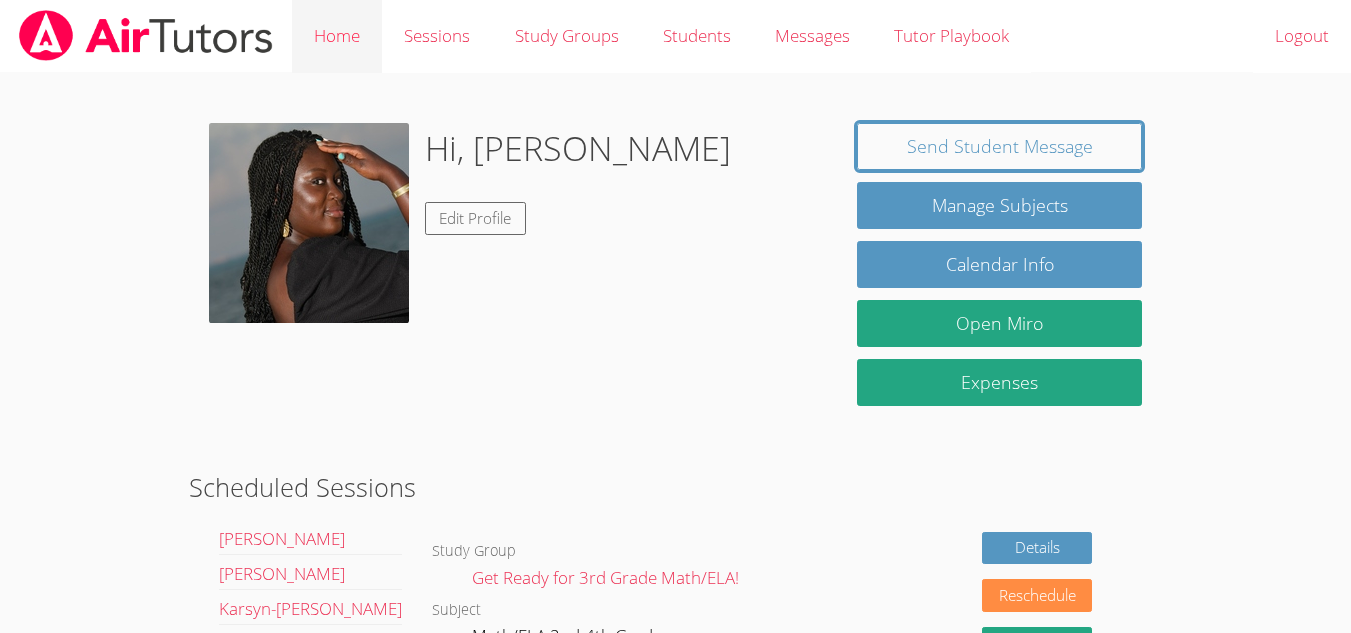 click on "Home" at bounding box center [337, 36] 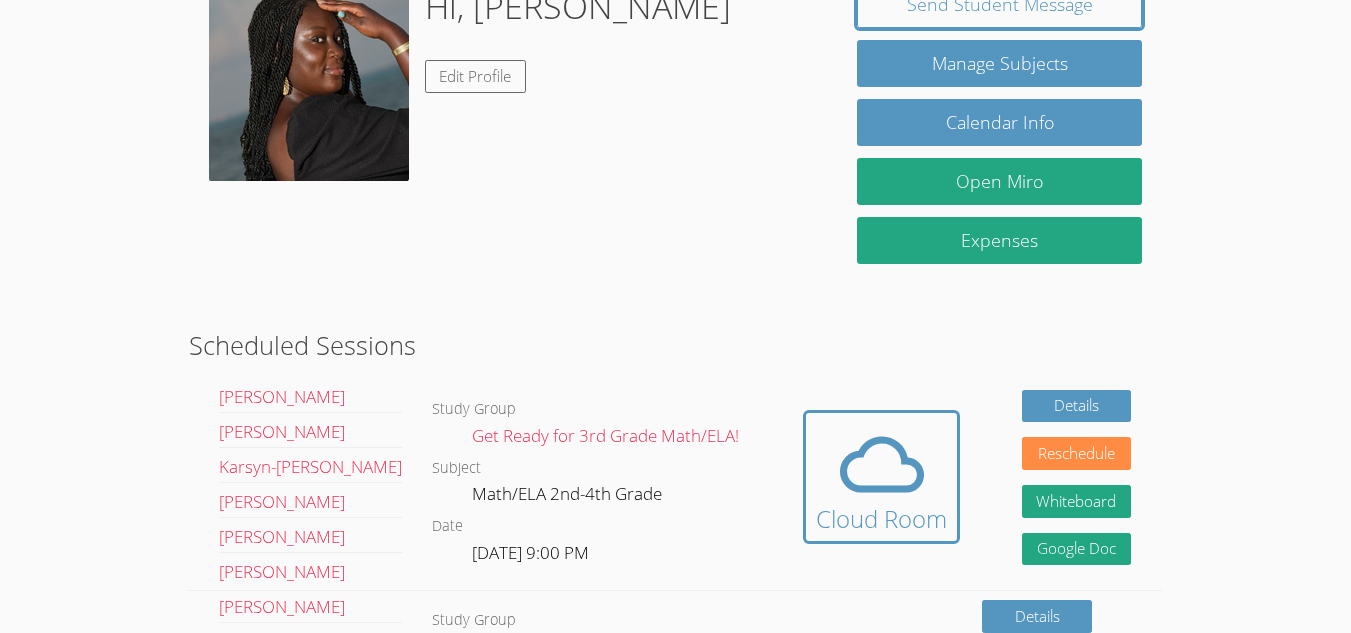 scroll, scrollTop: 300, scrollLeft: 0, axis: vertical 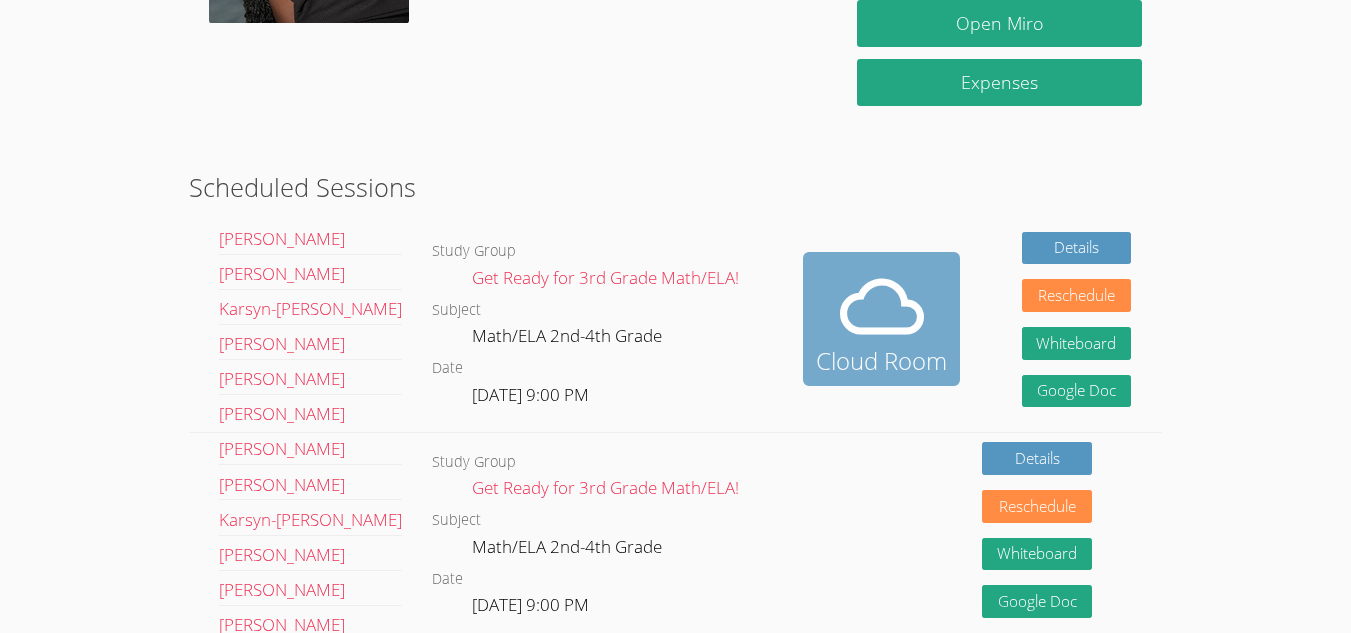 click on "Cloud Room" at bounding box center [881, 361] 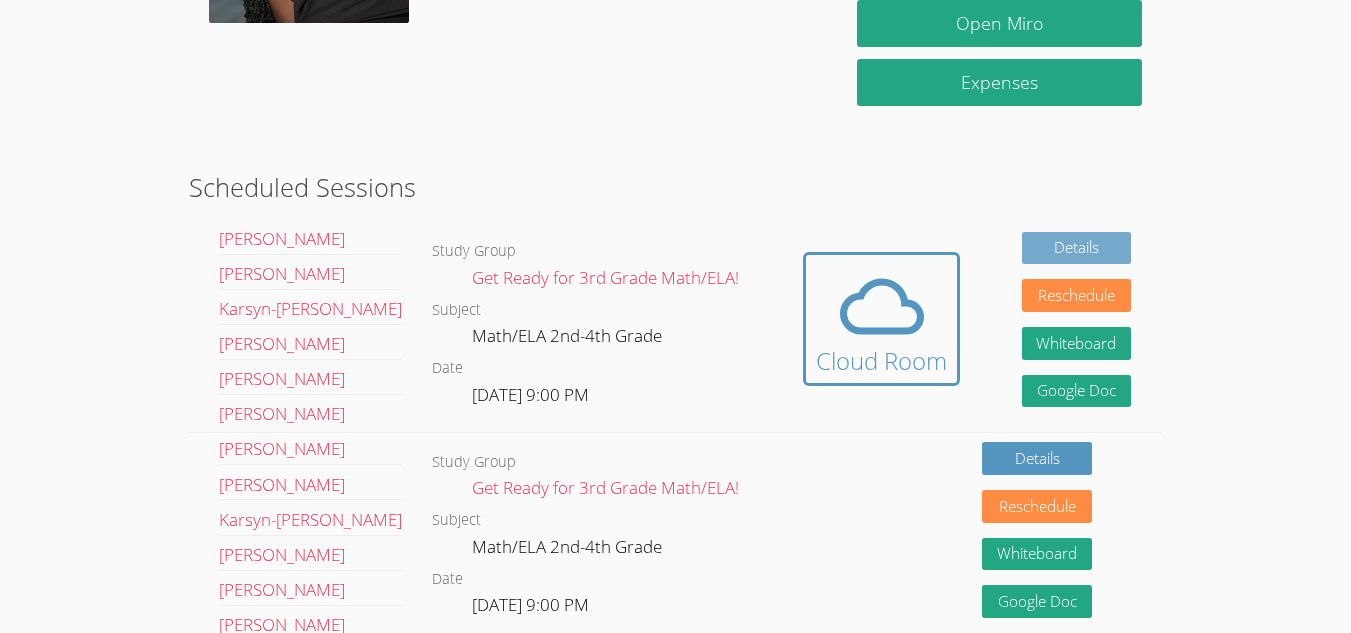 click on "Details" at bounding box center [1077, 248] 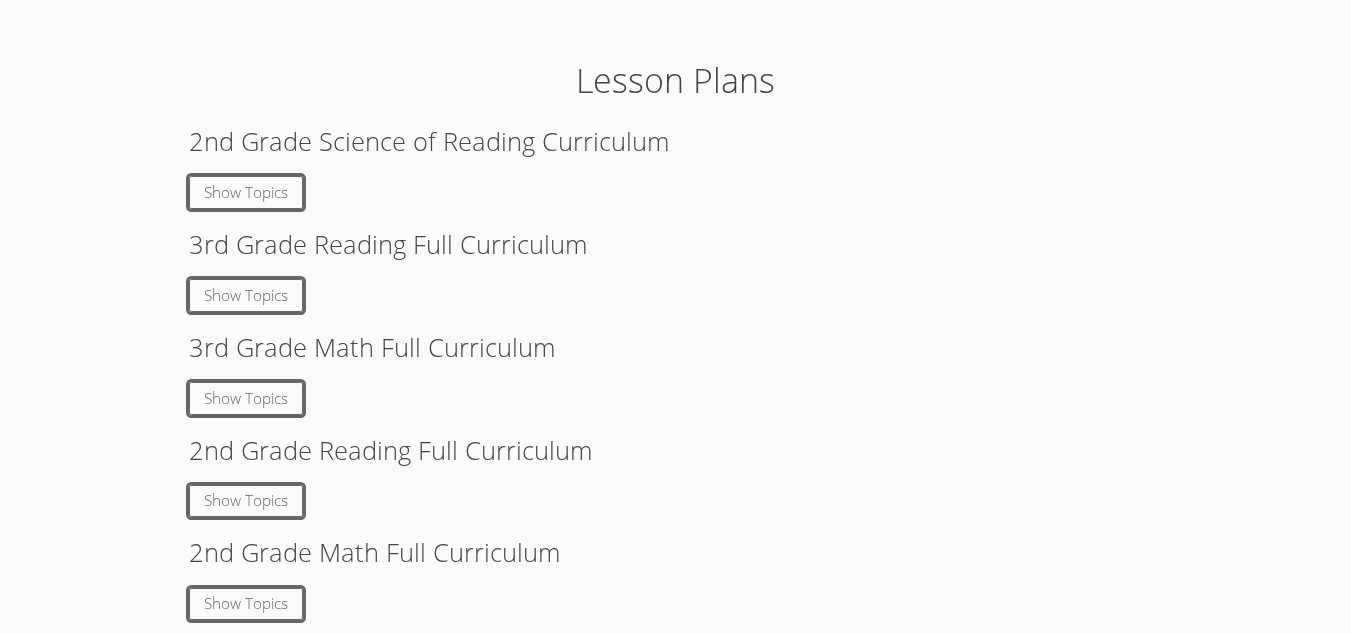 scroll, scrollTop: 3451, scrollLeft: 0, axis: vertical 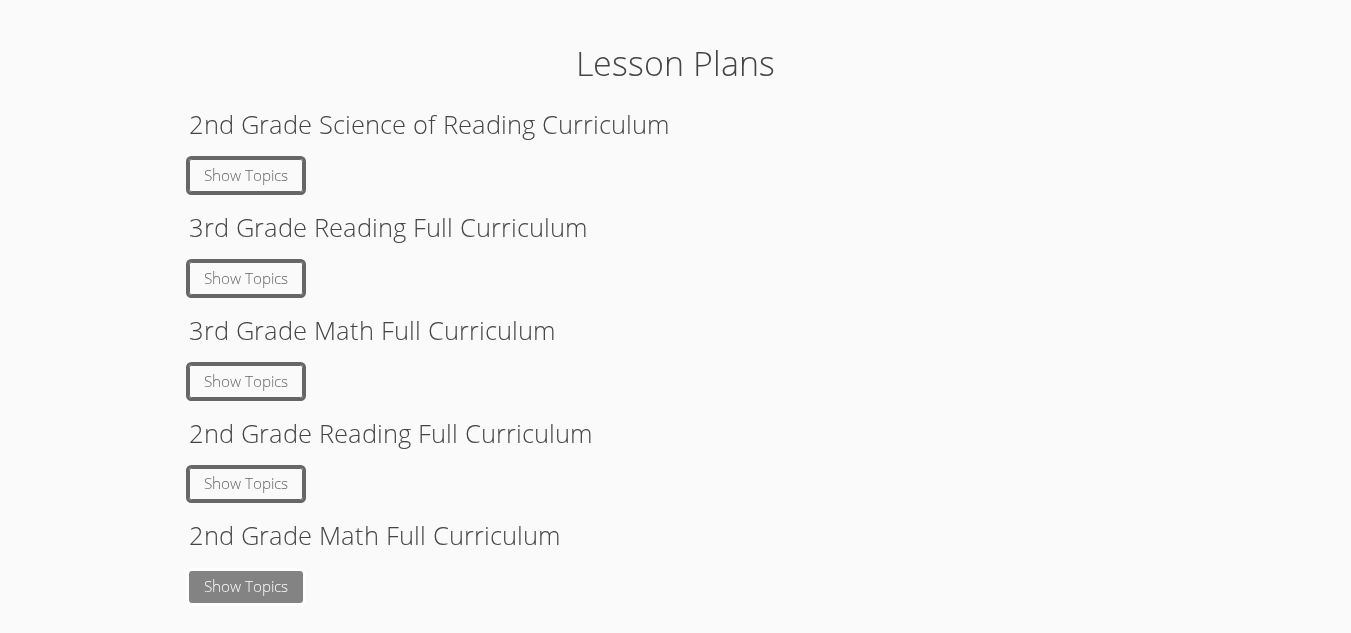 click on "Show Topics" at bounding box center (246, 587) 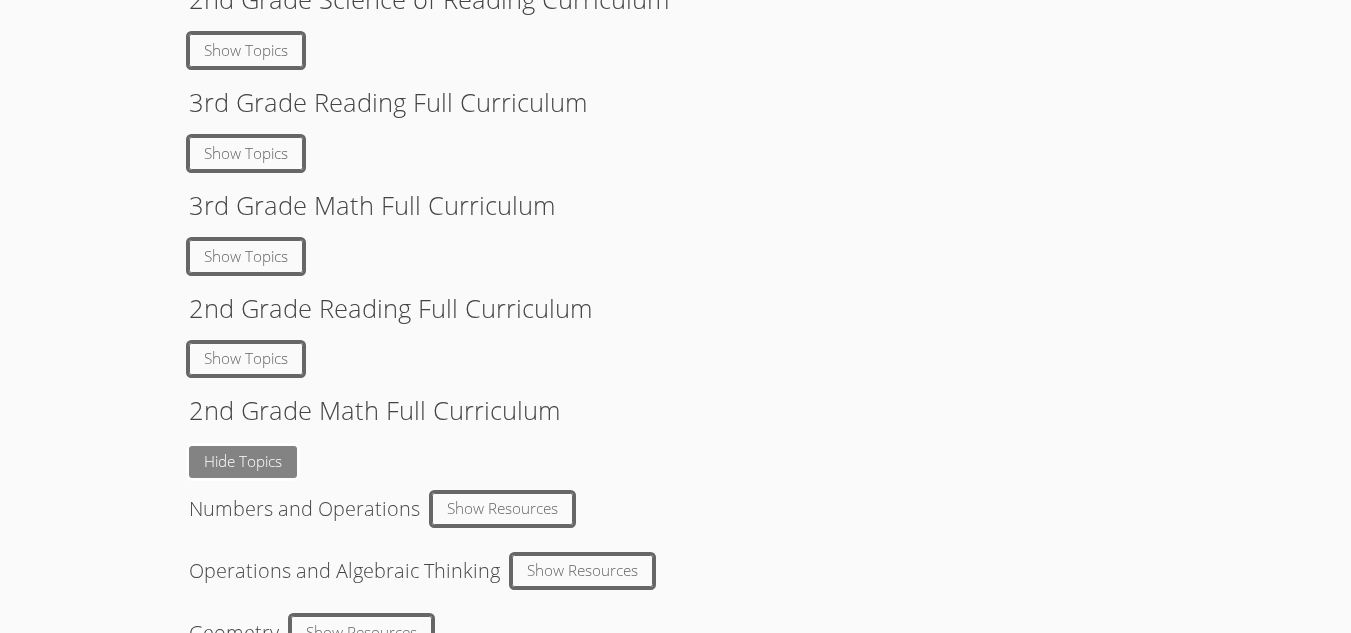 scroll, scrollTop: 3751, scrollLeft: 0, axis: vertical 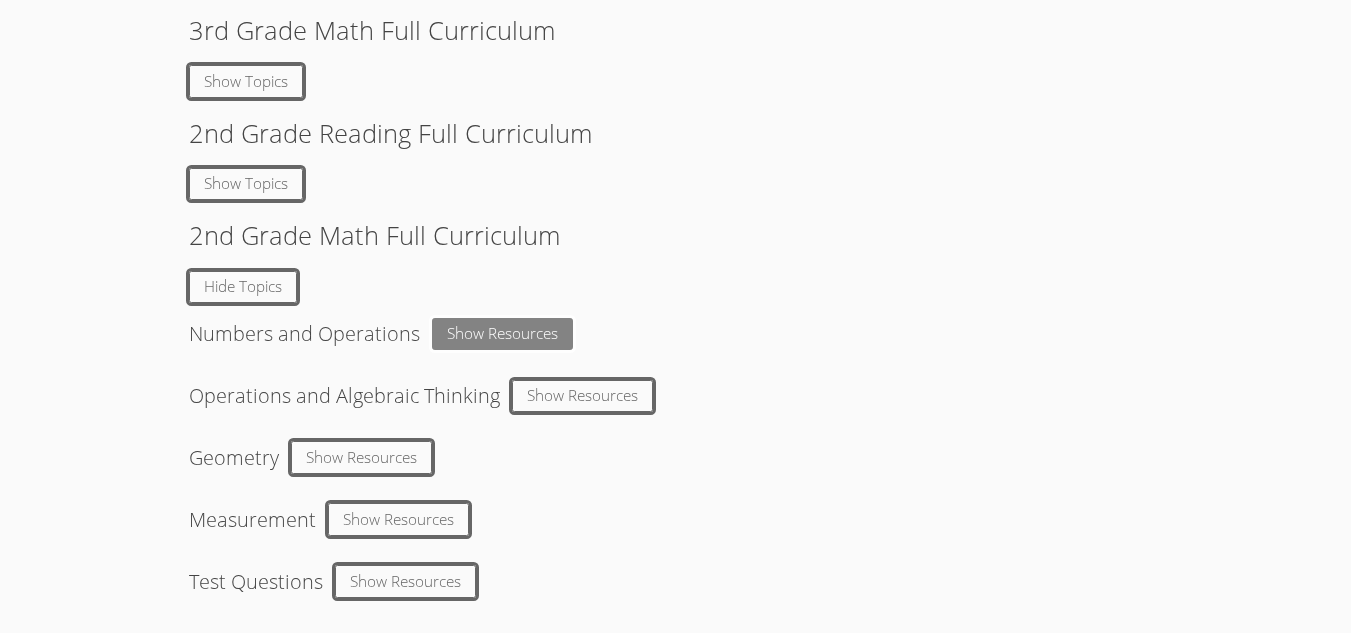 click on "Show Resources" at bounding box center (502, 334) 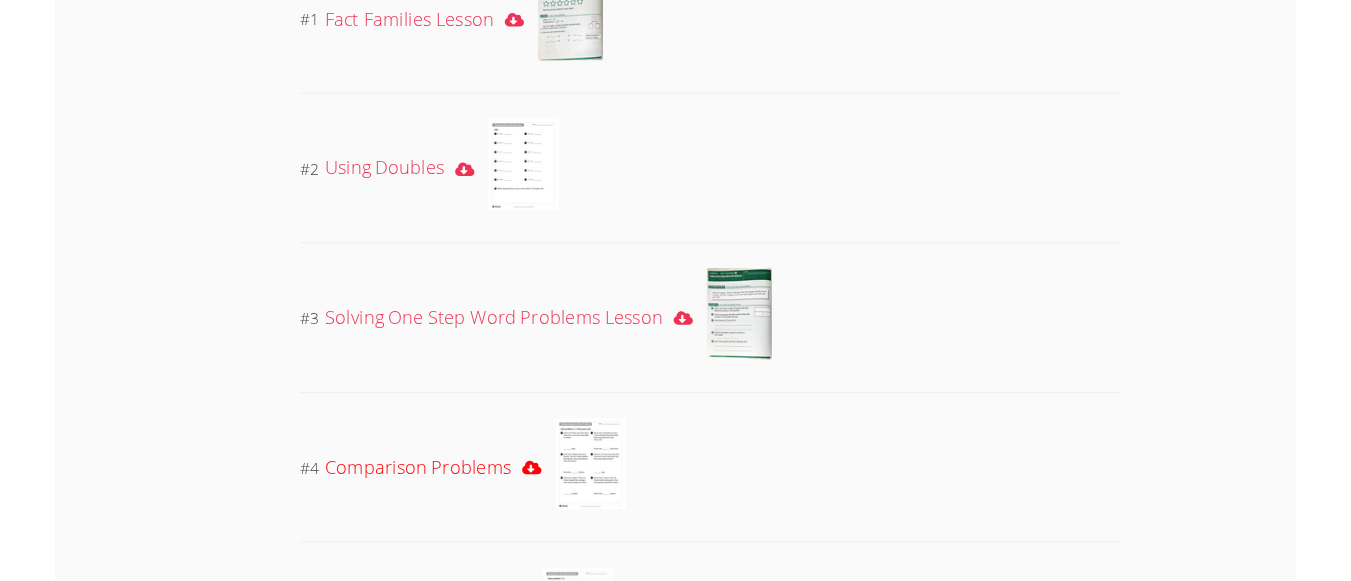 scroll, scrollTop: 4451, scrollLeft: 0, axis: vertical 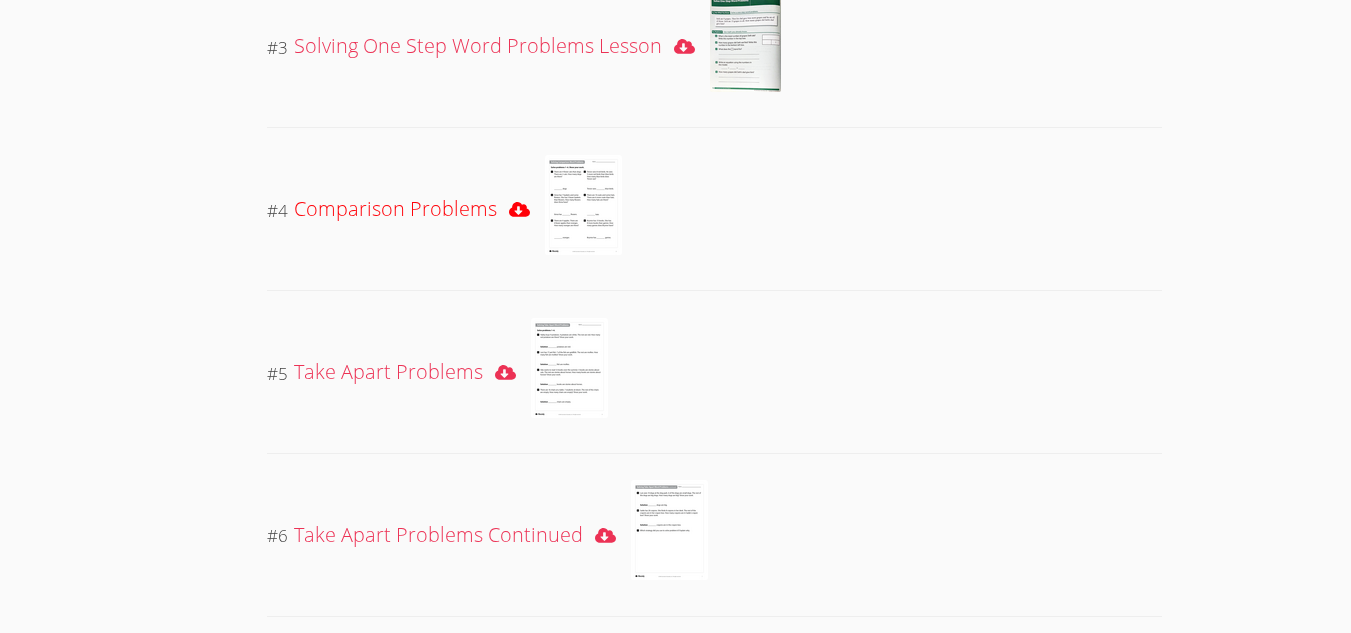 click at bounding box center [583, 205] 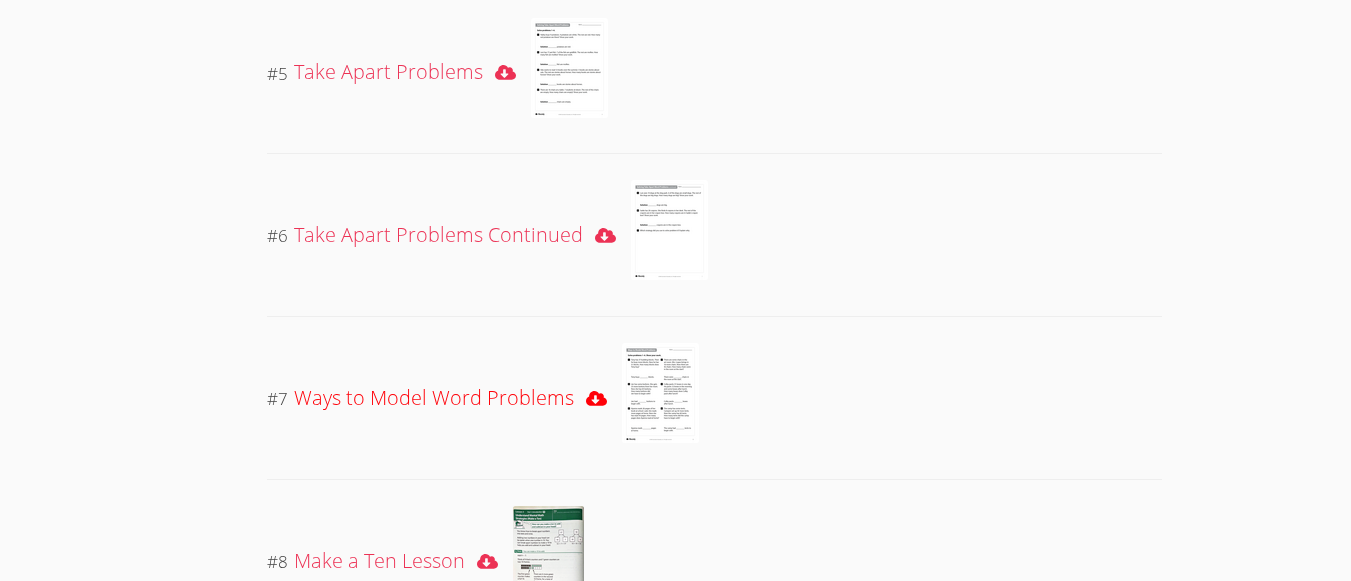 scroll, scrollTop: 4851, scrollLeft: 0, axis: vertical 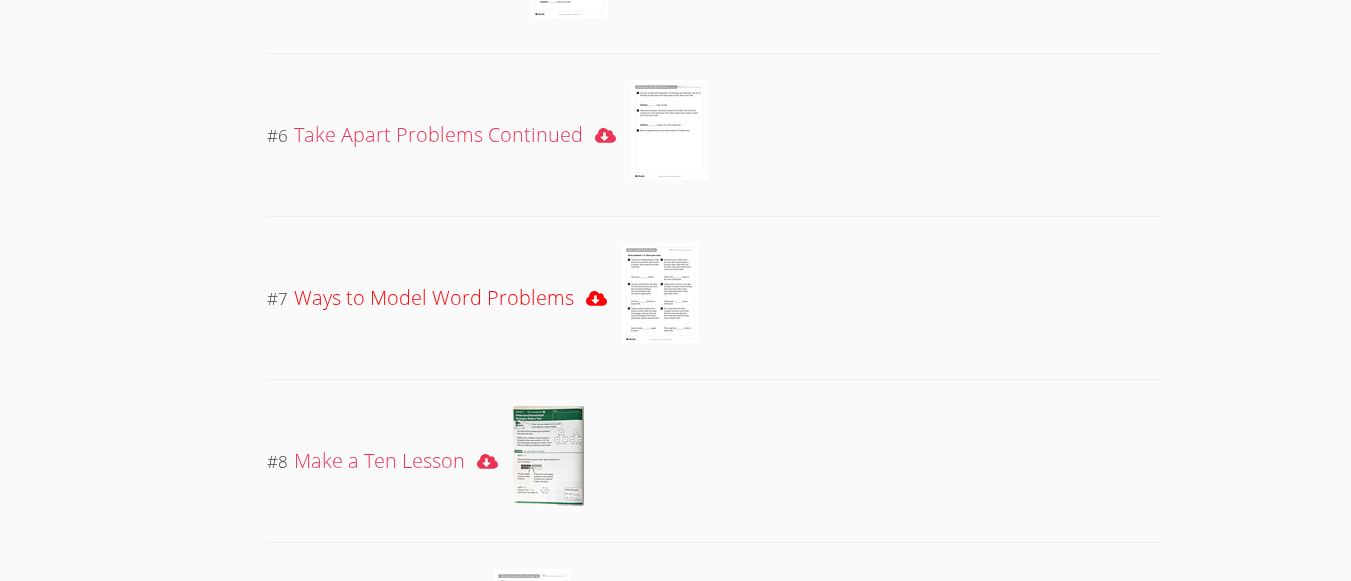 click at bounding box center [660, 293] 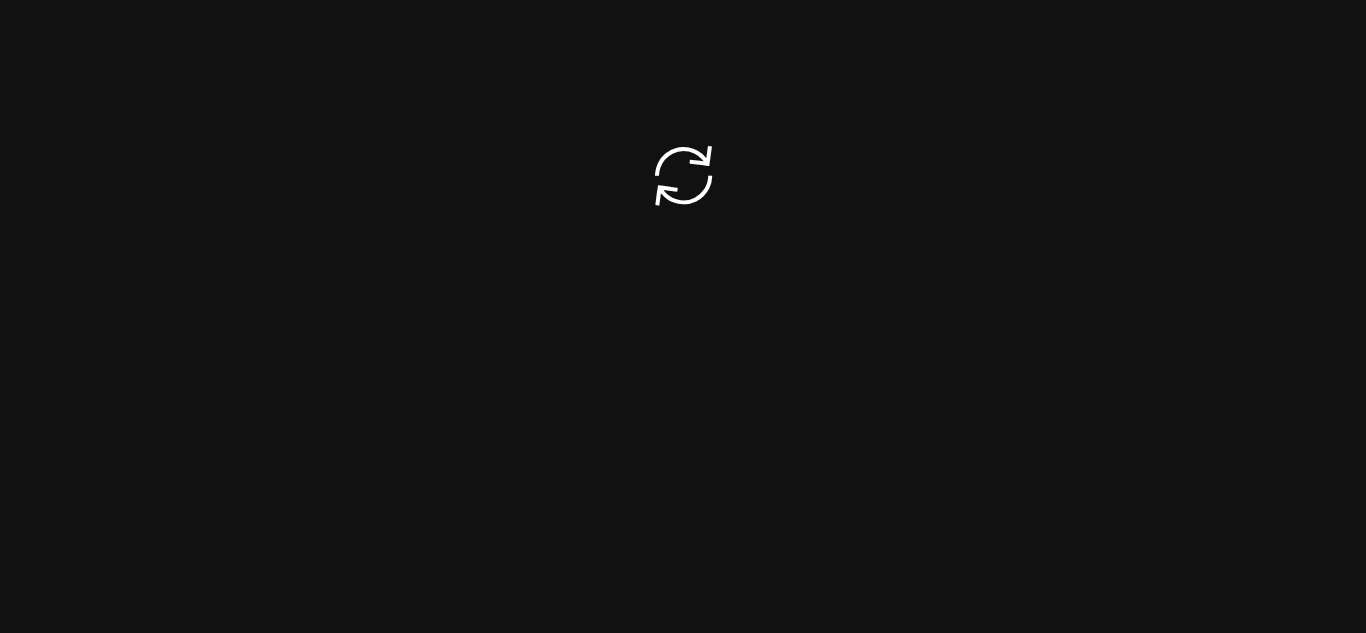 scroll, scrollTop: 0, scrollLeft: 0, axis: both 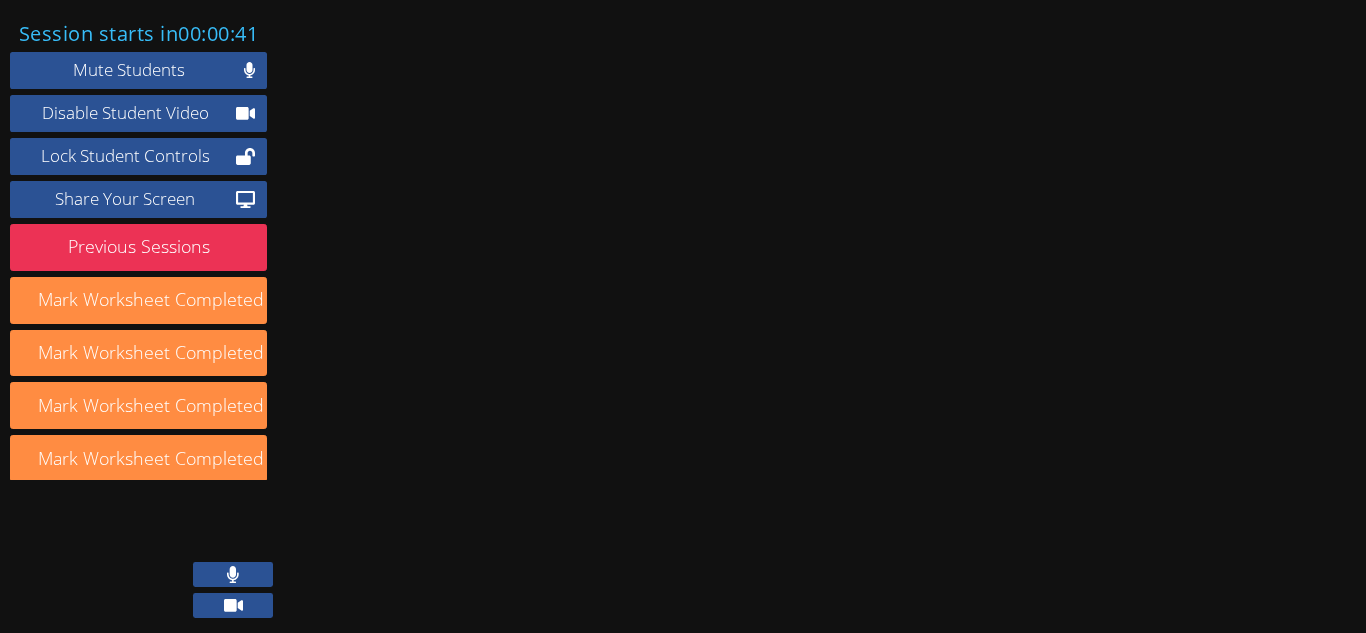click 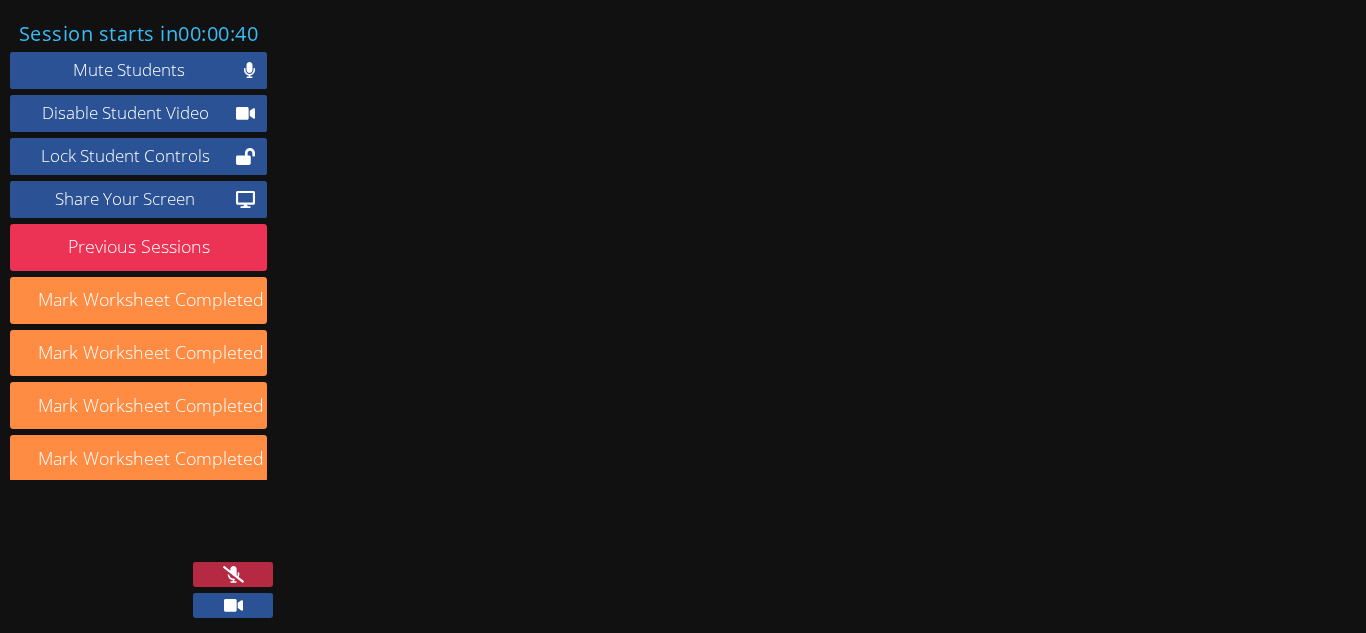 click at bounding box center (233, 605) 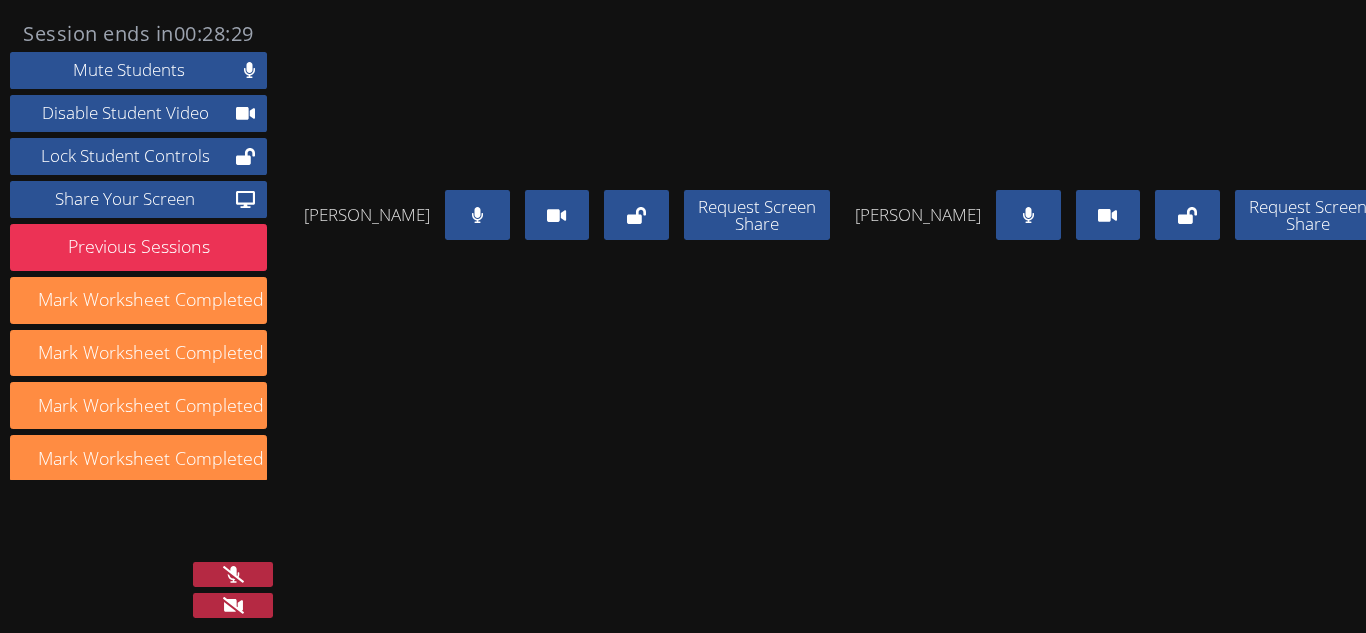 click at bounding box center (233, 574) 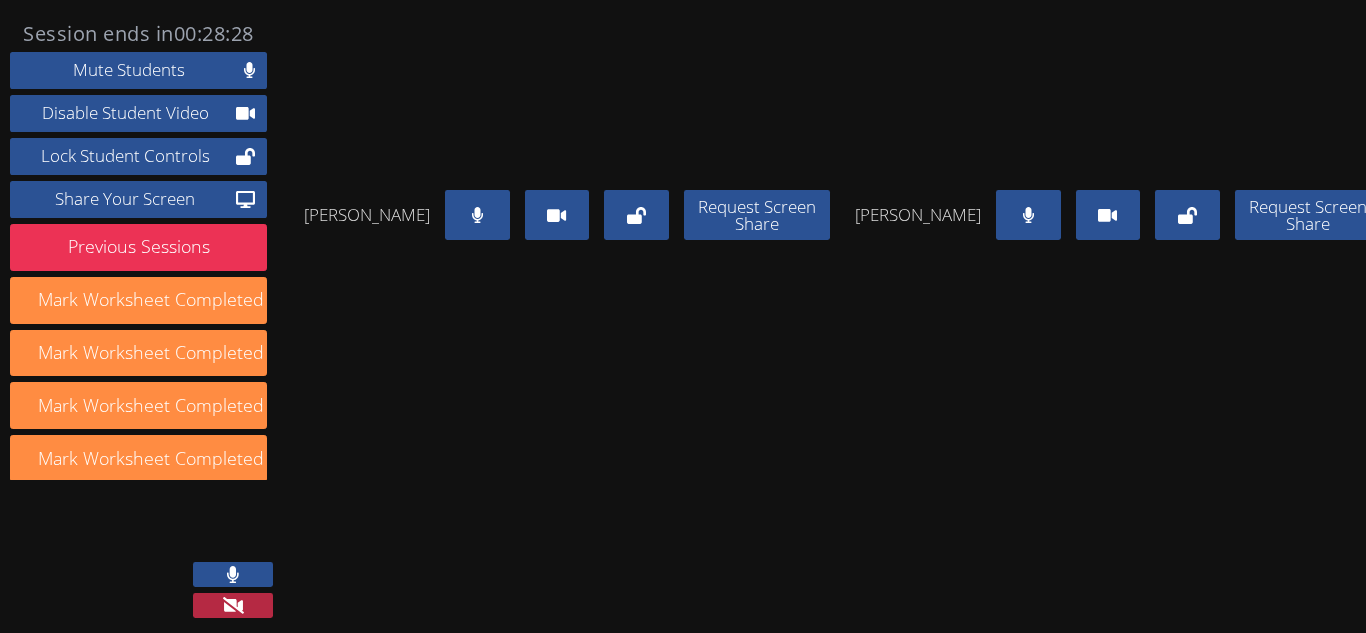 click 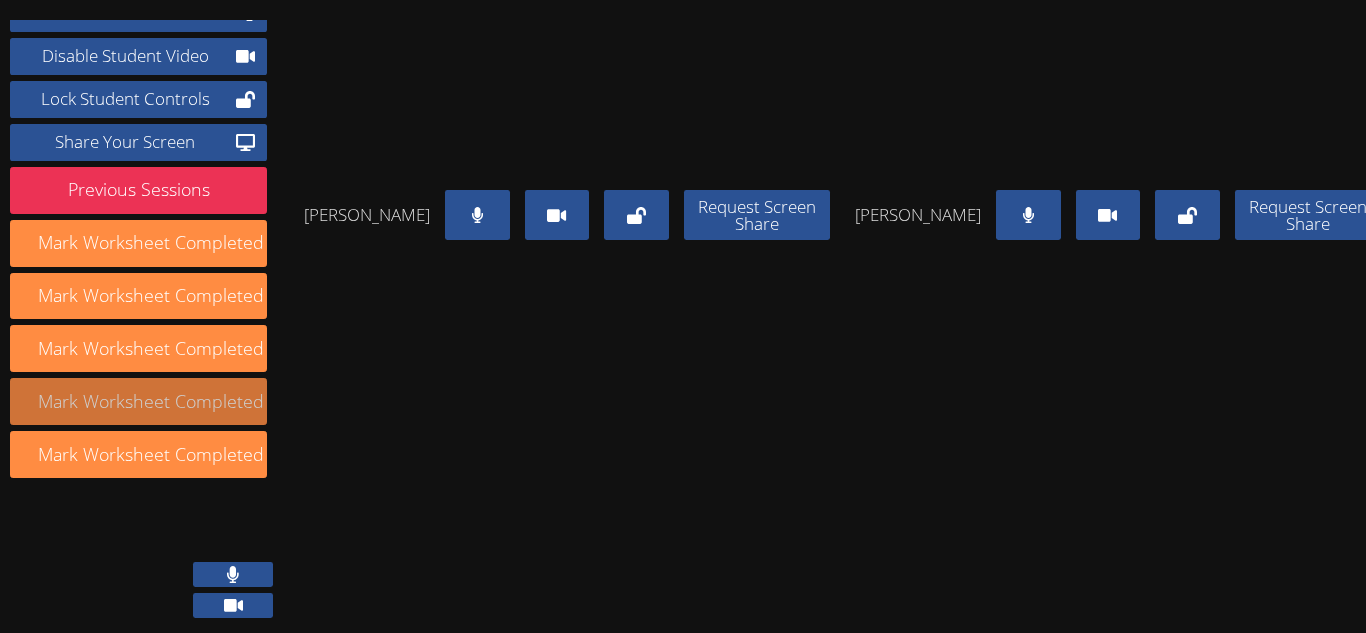 scroll, scrollTop: 200, scrollLeft: 0, axis: vertical 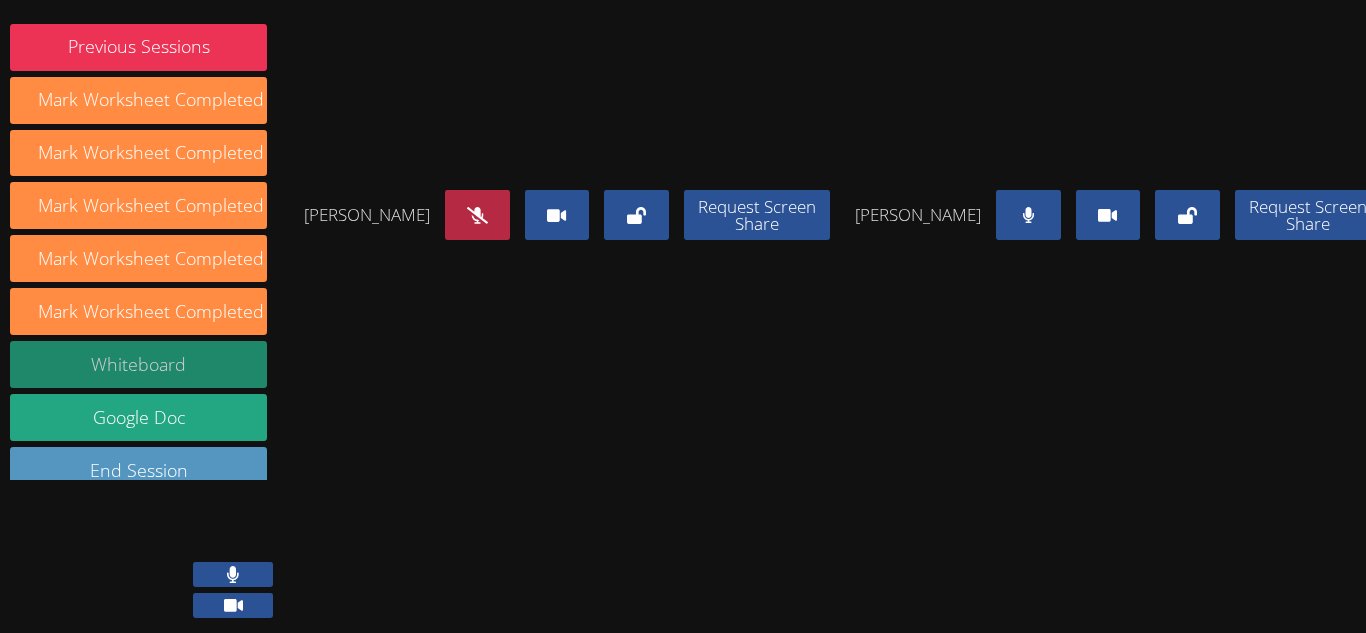 click on "Whiteboard" at bounding box center (138, 364) 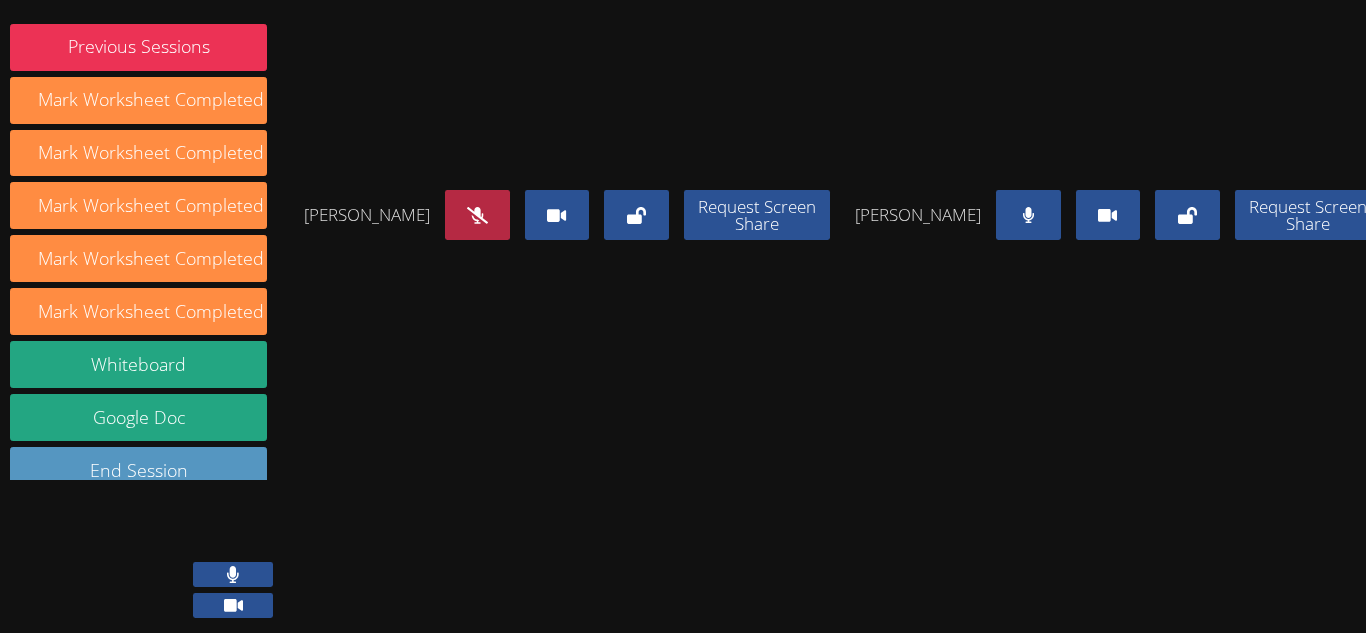 click at bounding box center (1028, 215) 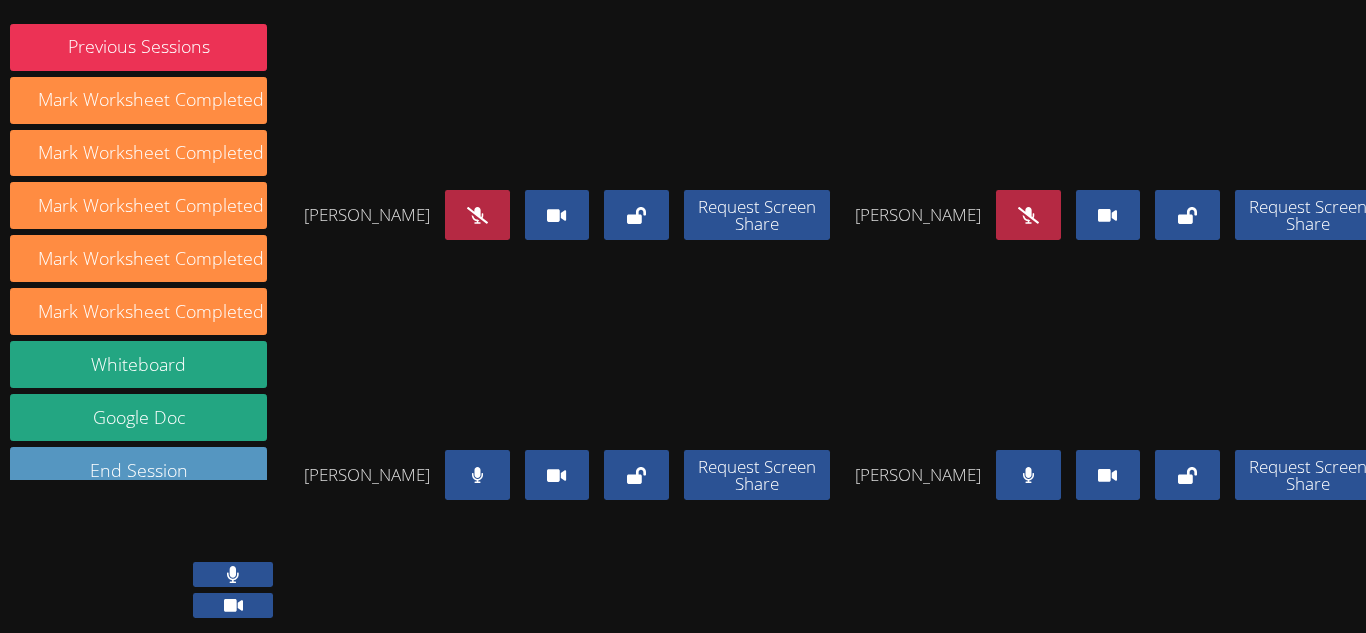 scroll, scrollTop: 170, scrollLeft: 0, axis: vertical 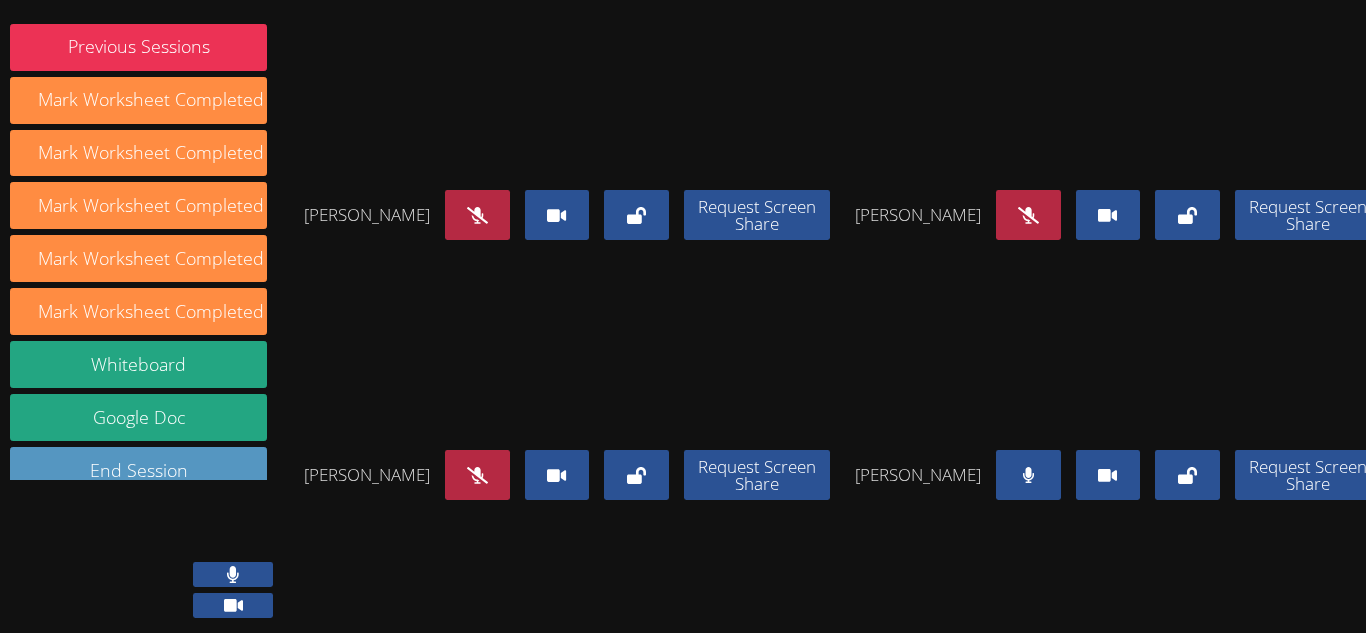 click 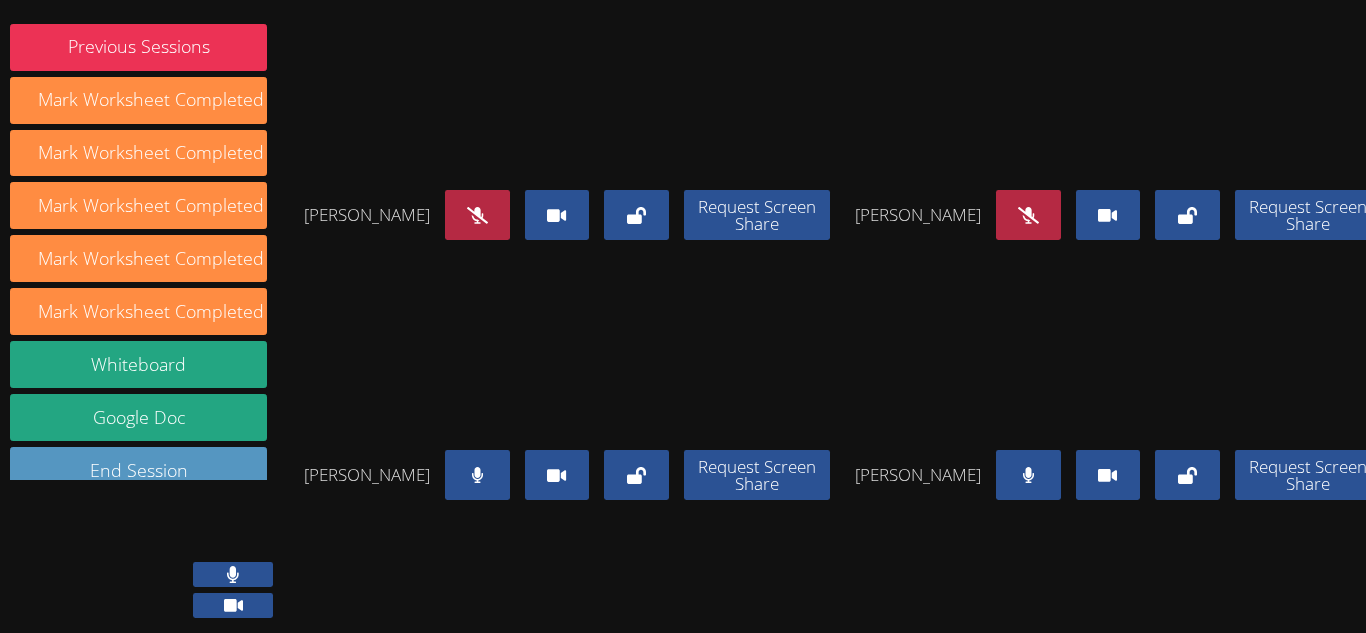 click 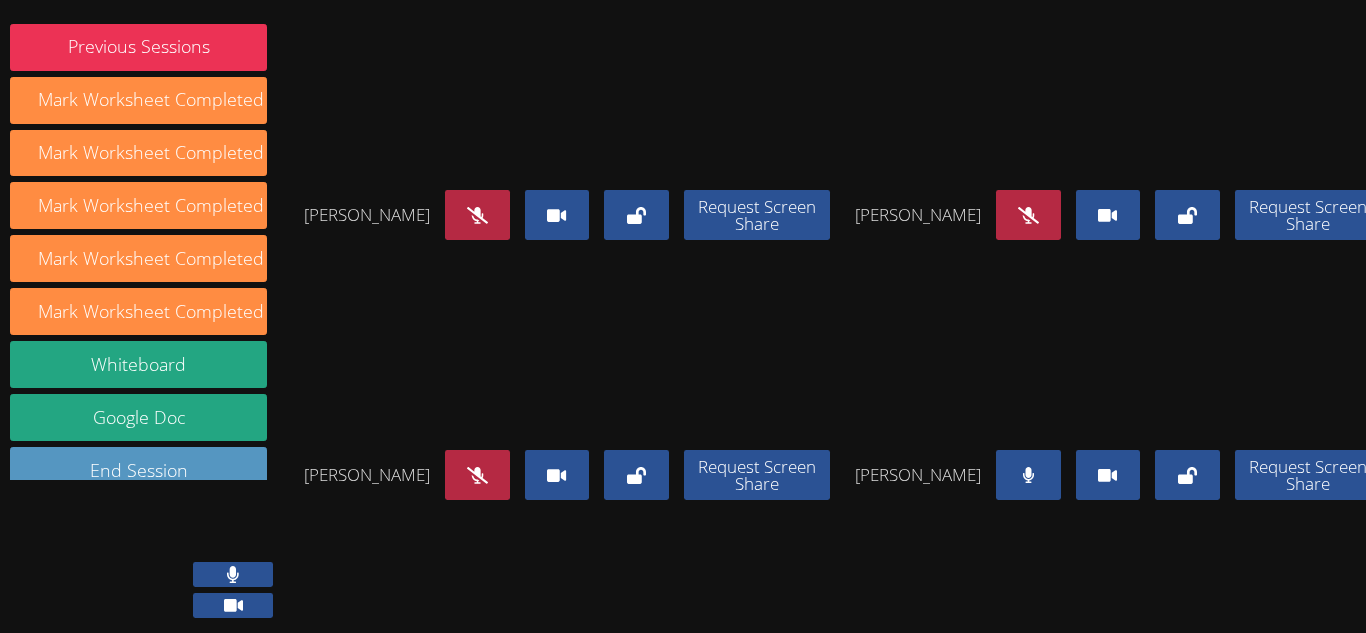 click at bounding box center (1028, 475) 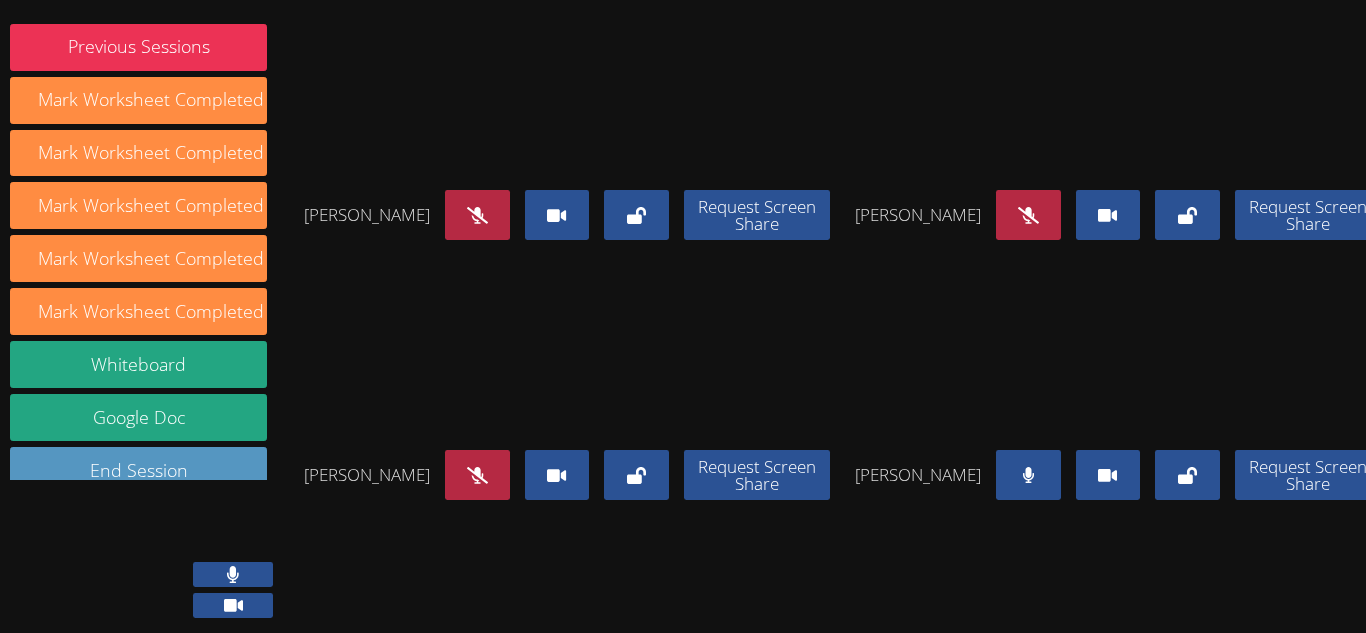 click at bounding box center [1028, 475] 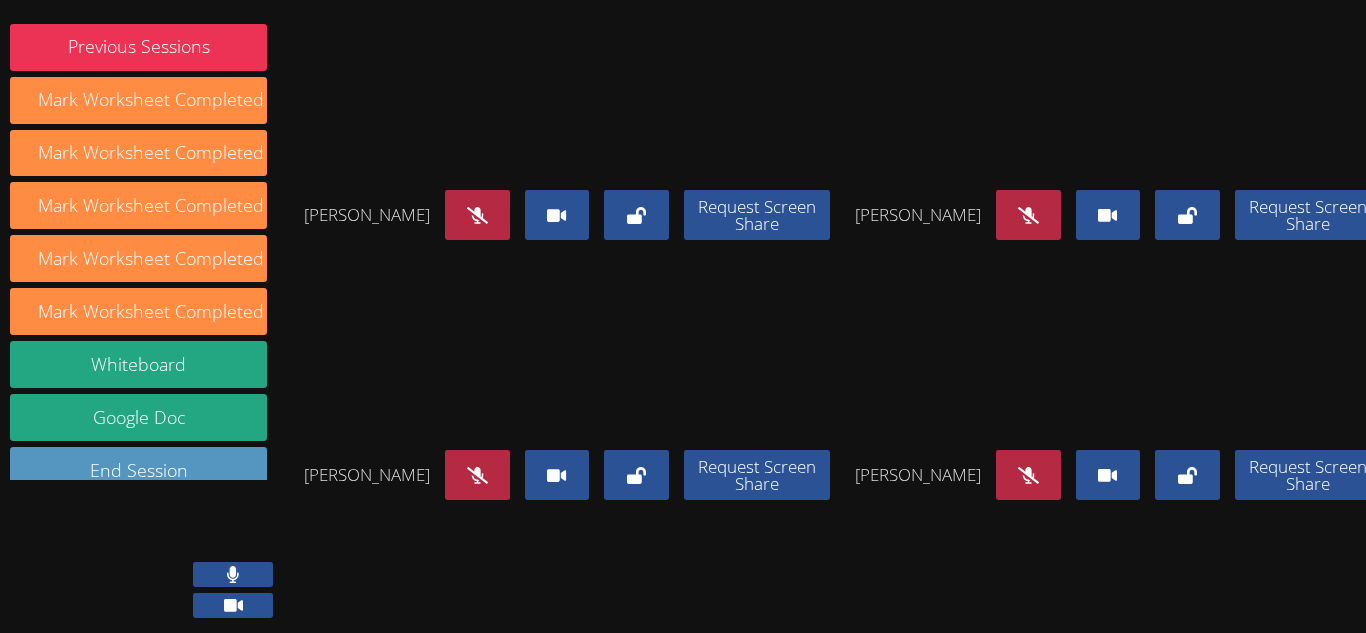 click at bounding box center (1187, 475) 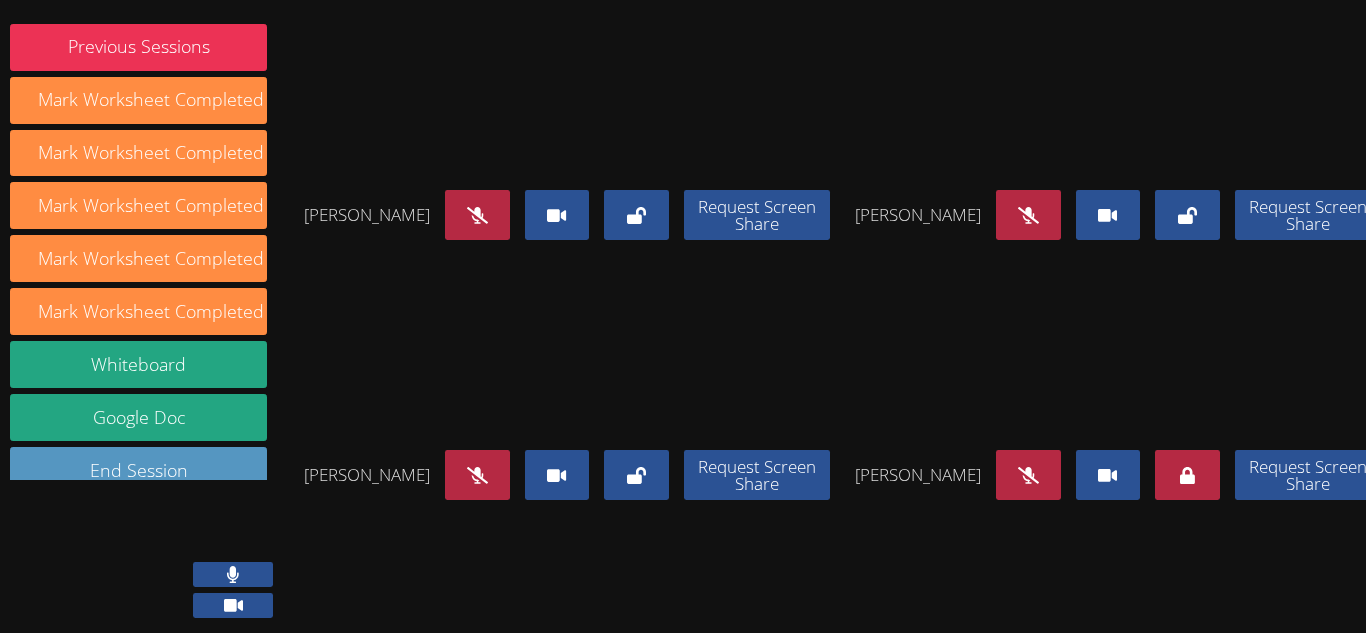 scroll, scrollTop: 0, scrollLeft: 0, axis: both 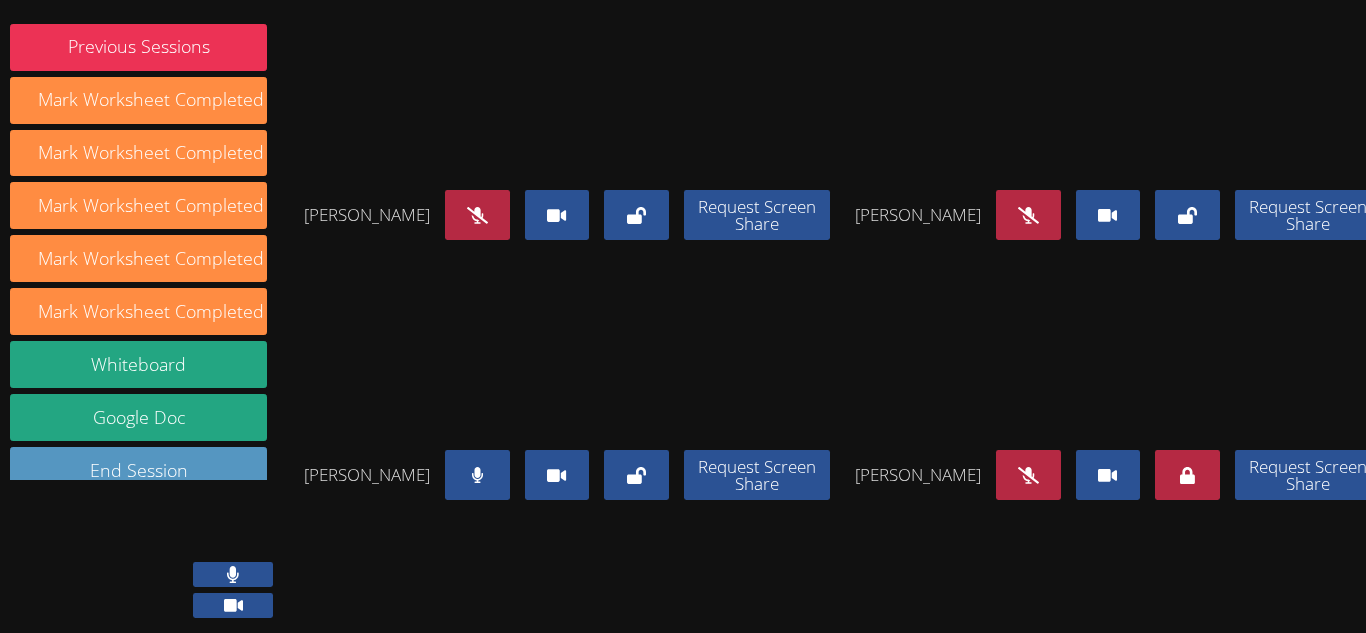click at bounding box center [1028, 475] 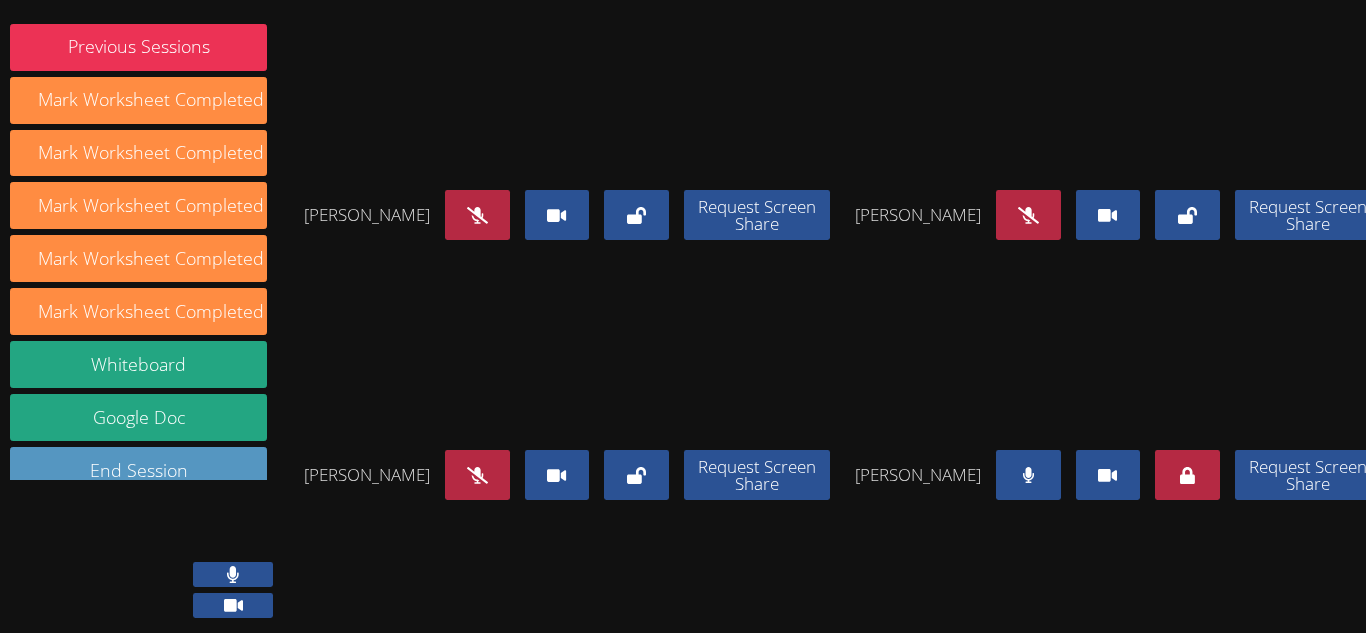 click 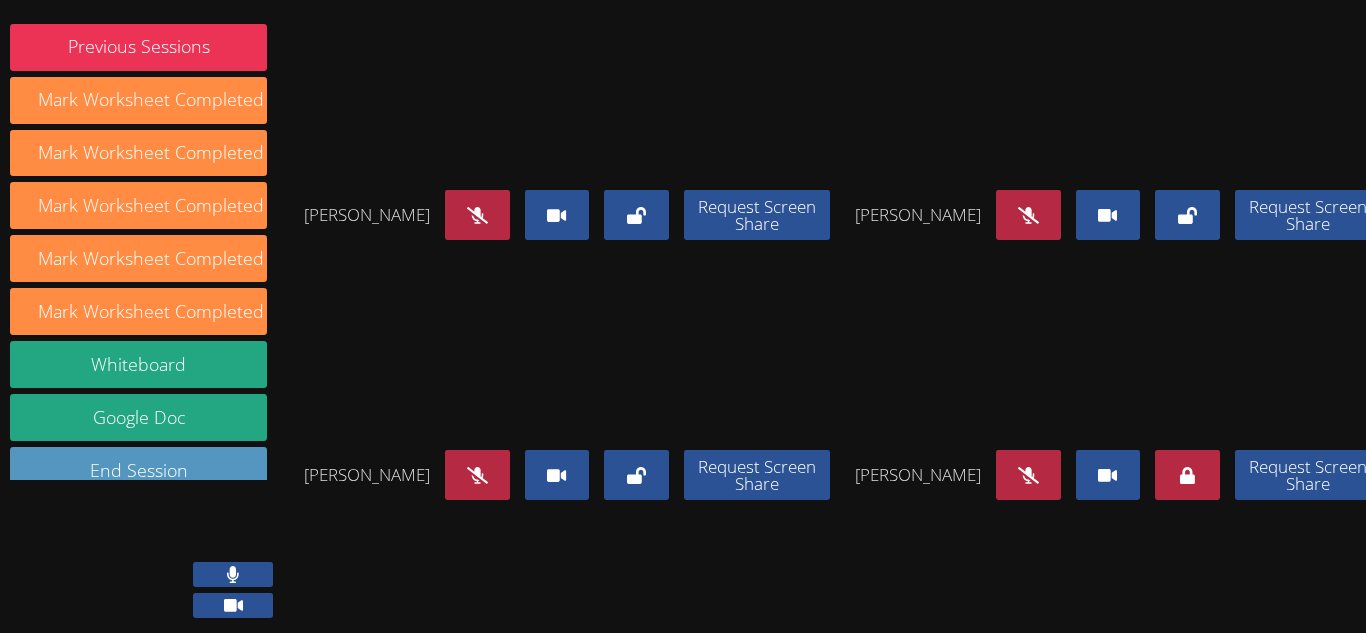 scroll, scrollTop: 0, scrollLeft: 0, axis: both 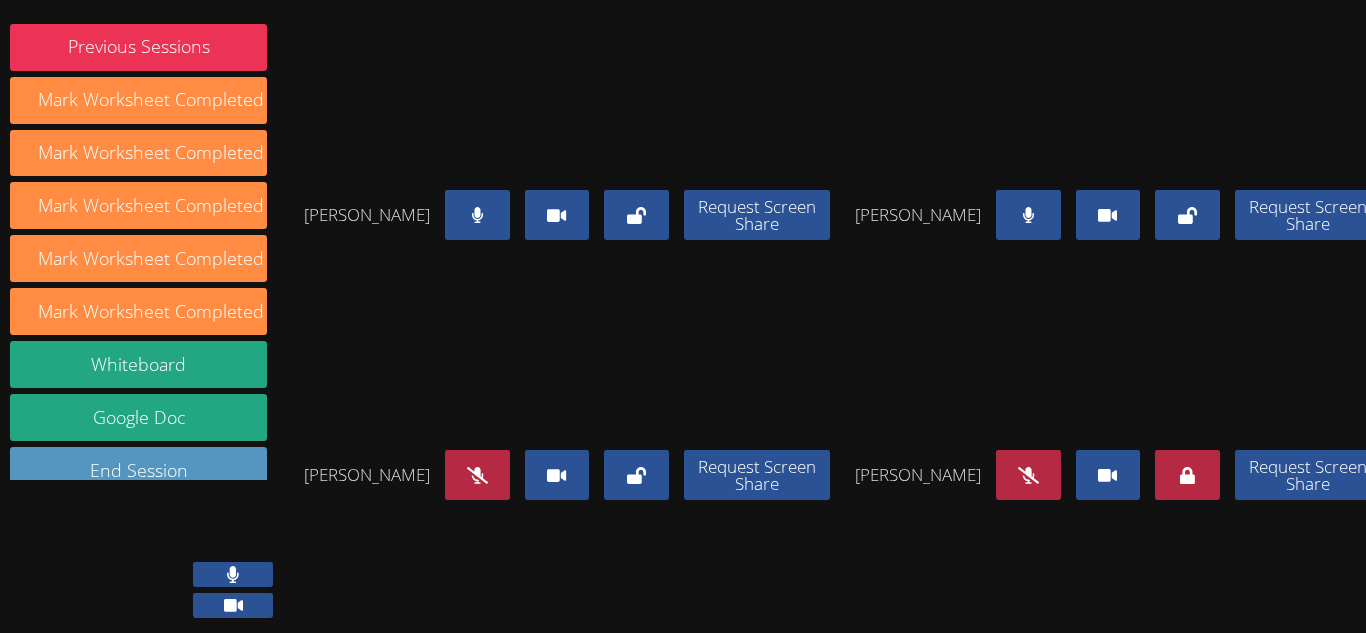 click at bounding box center (477, 215) 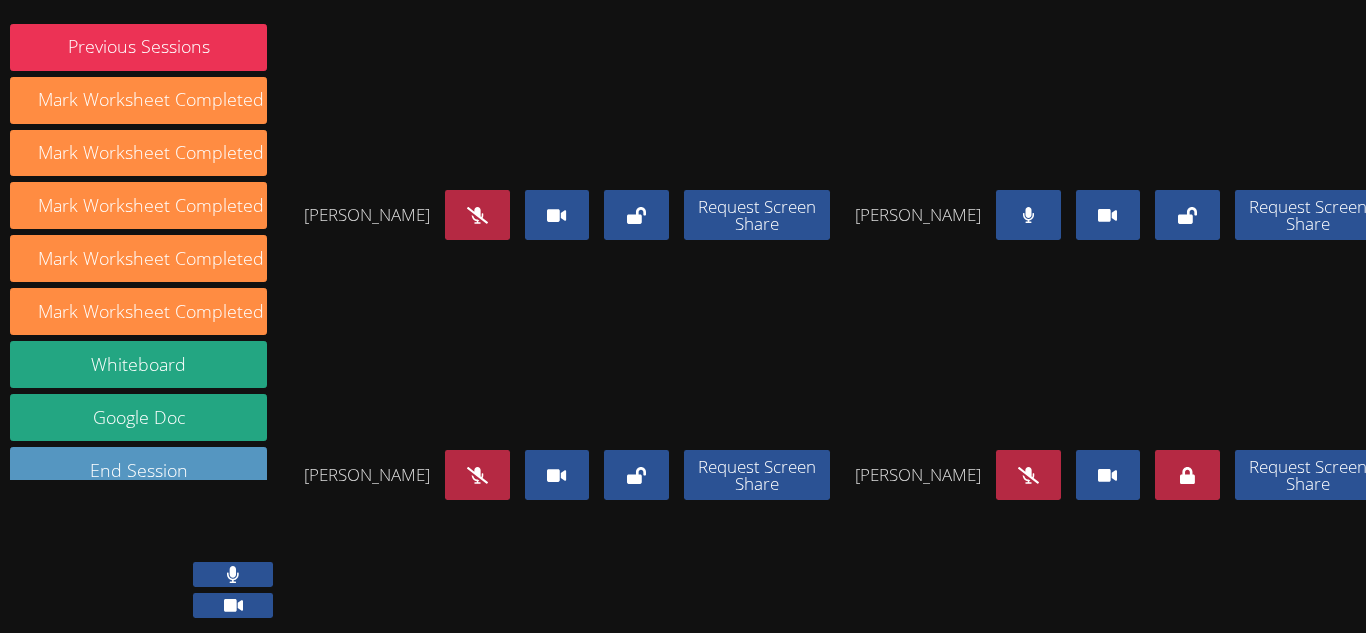 click at bounding box center [1028, 215] 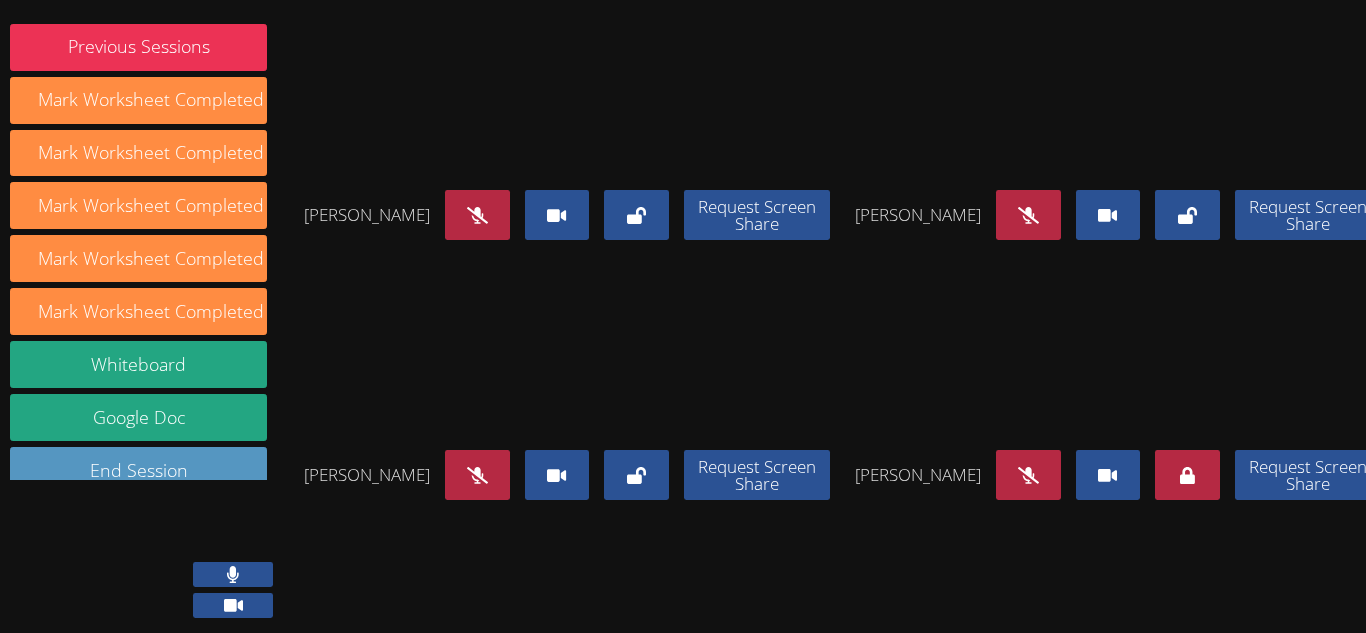 scroll, scrollTop: 170, scrollLeft: 0, axis: vertical 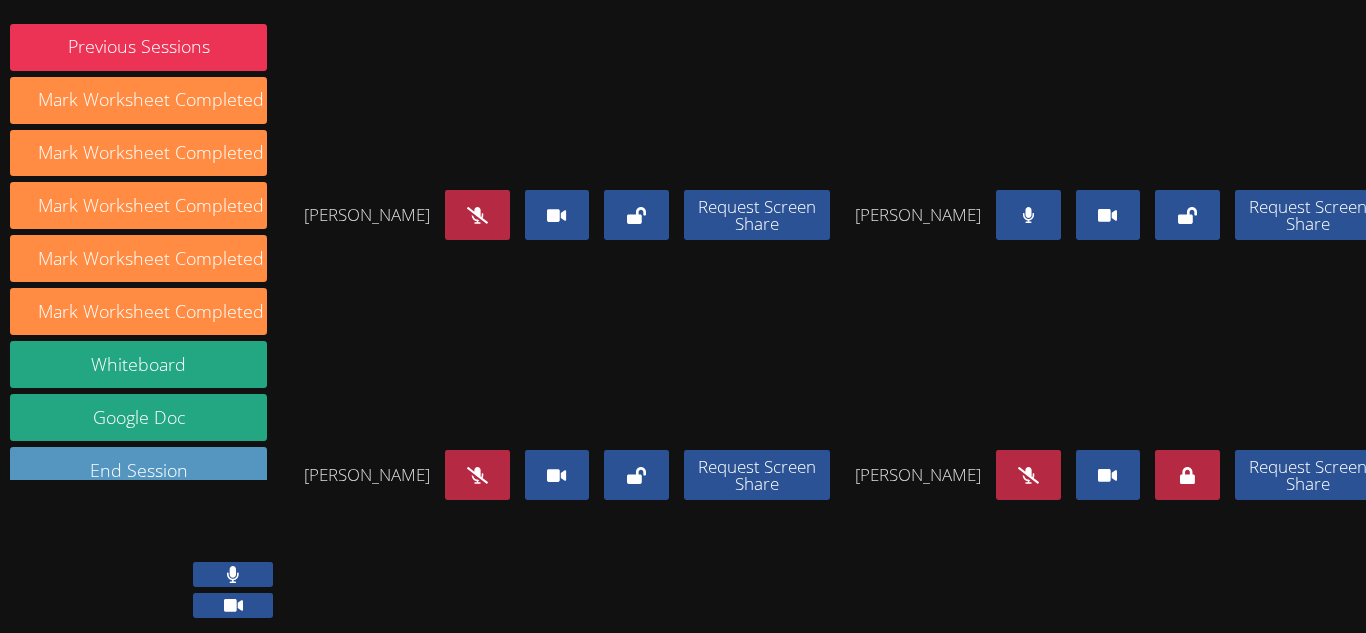click 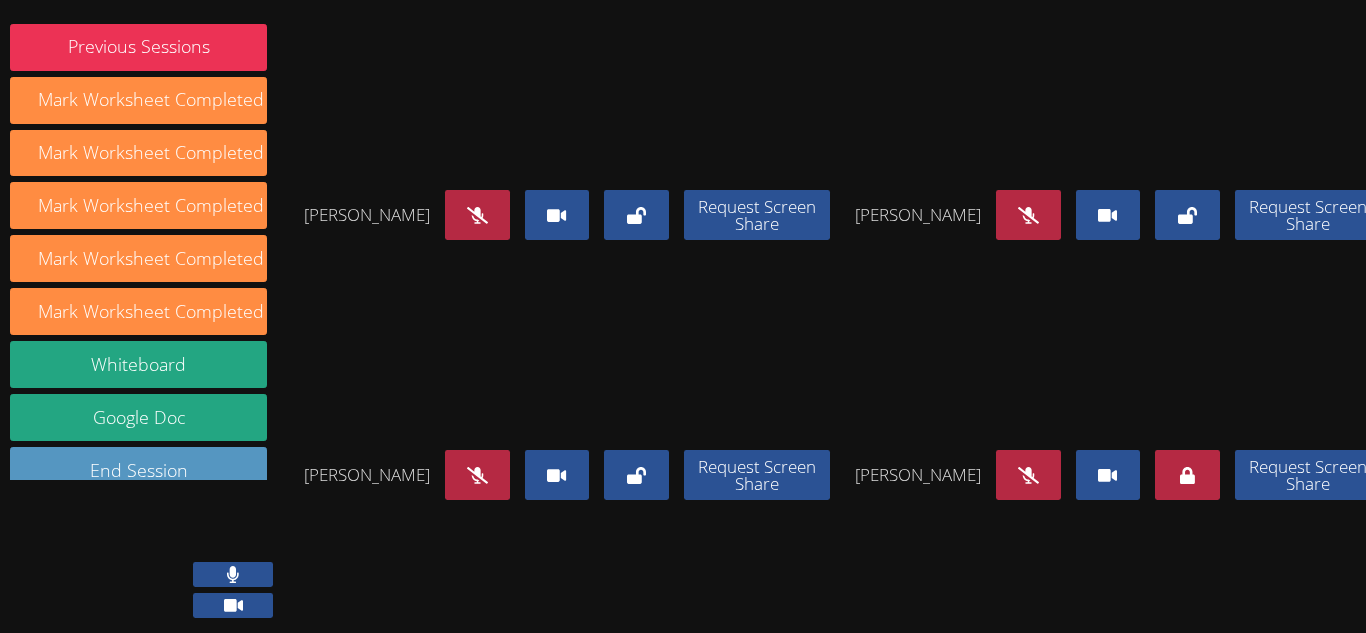 click at bounding box center [1028, 475] 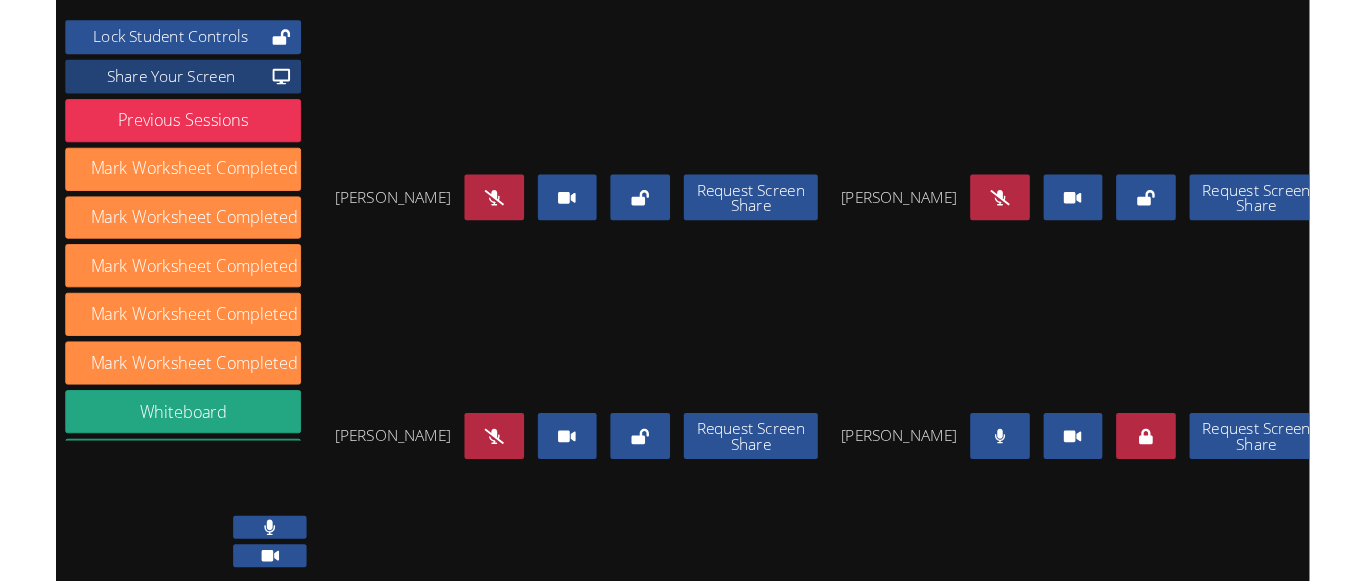 scroll, scrollTop: 0, scrollLeft: 0, axis: both 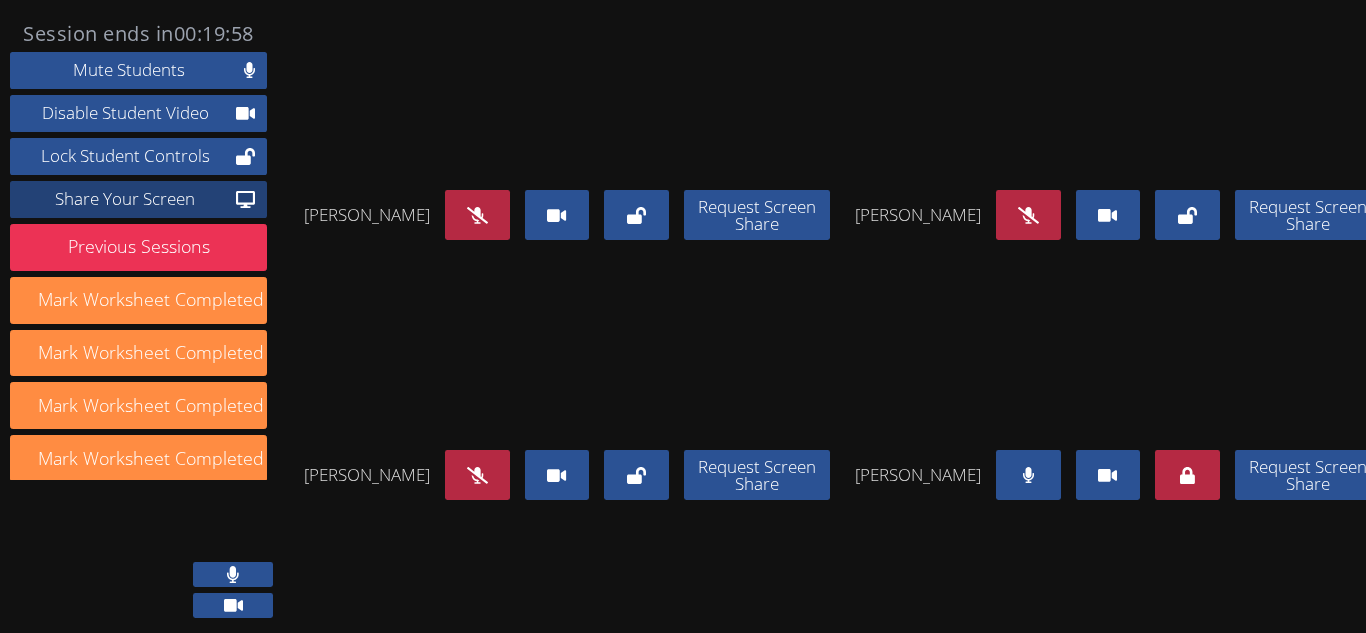 click on "Share Your Screen" at bounding box center (125, 199) 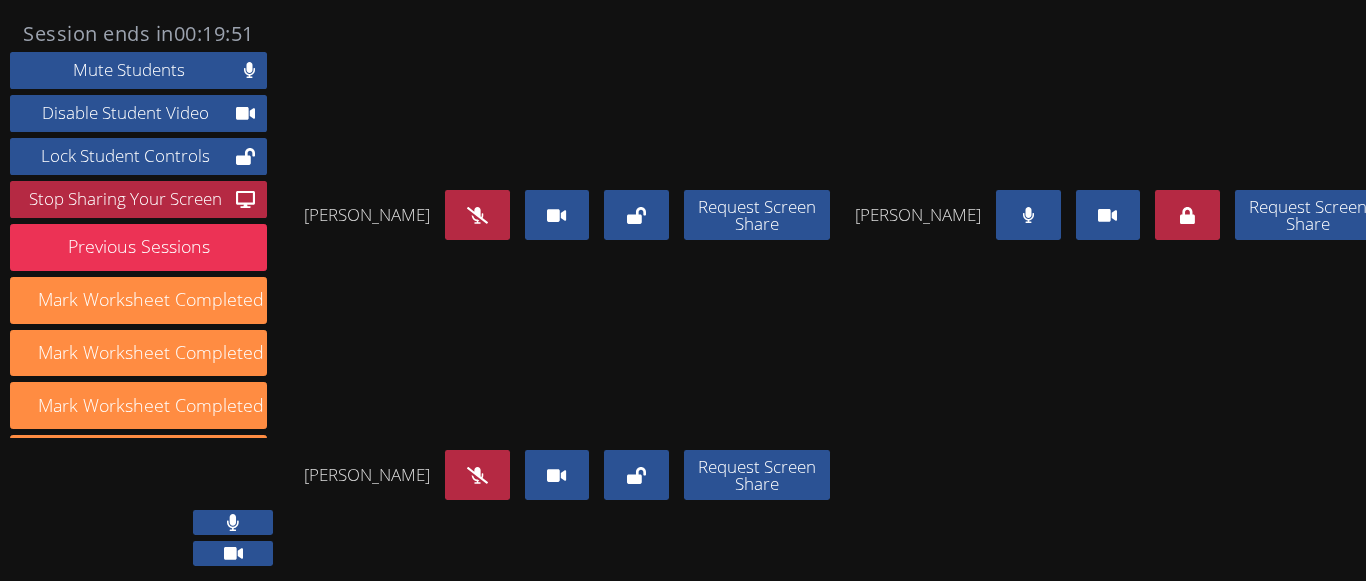 scroll, scrollTop: 0, scrollLeft: 0, axis: both 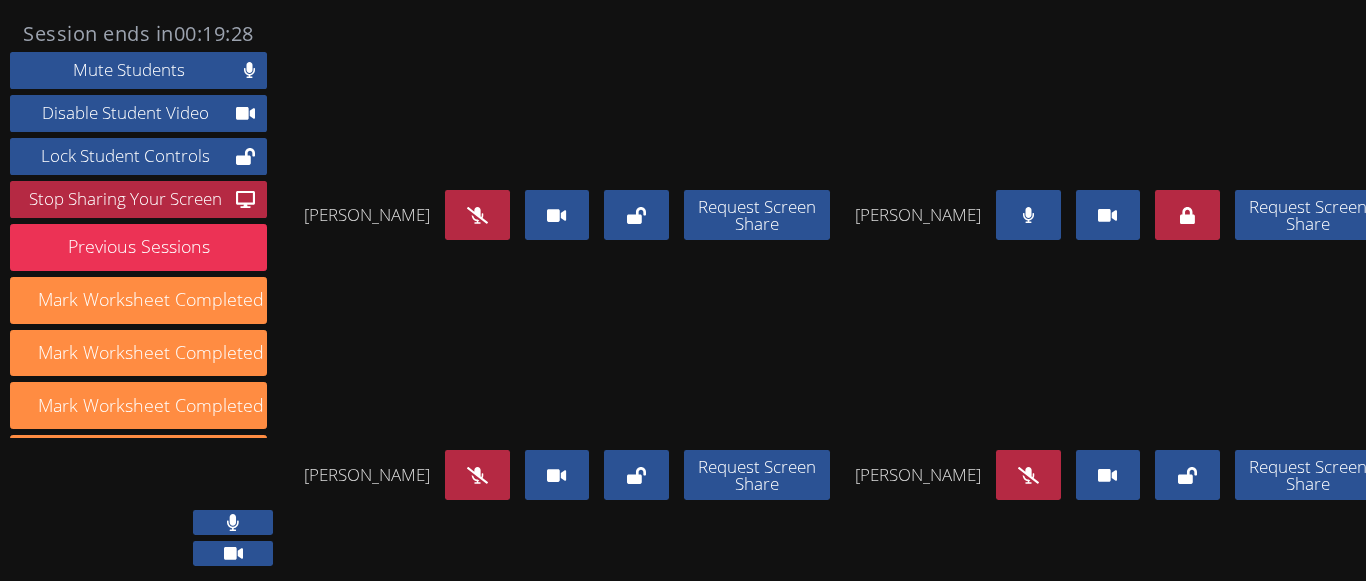 click at bounding box center [1028, 215] 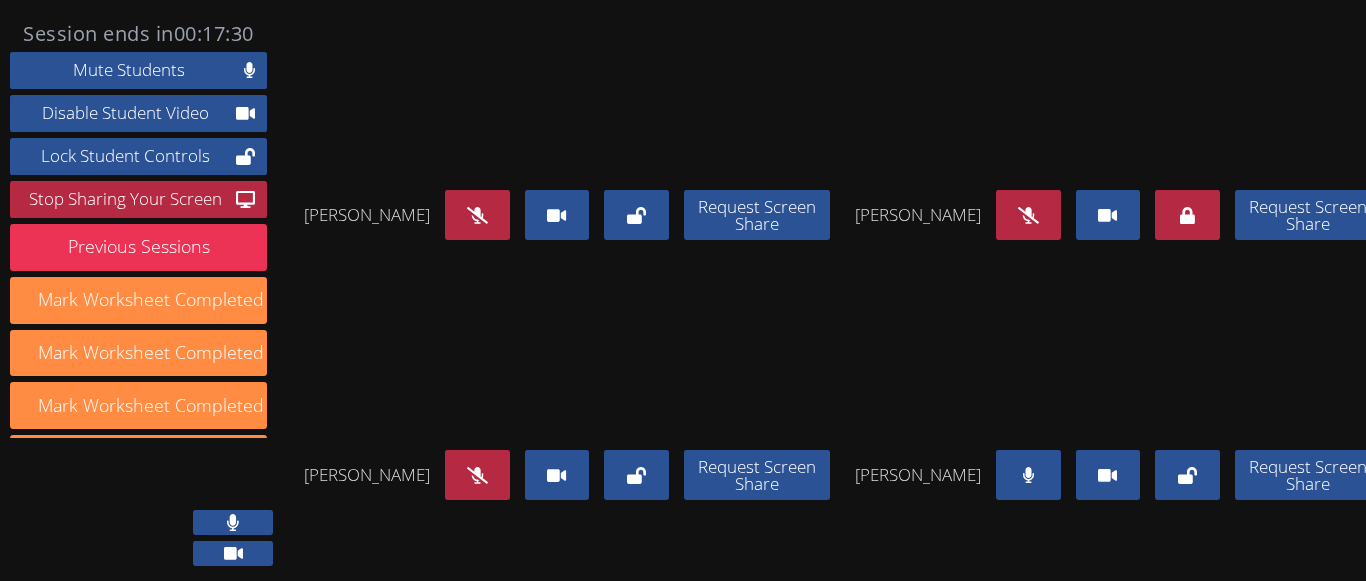 click at bounding box center (1028, 475) 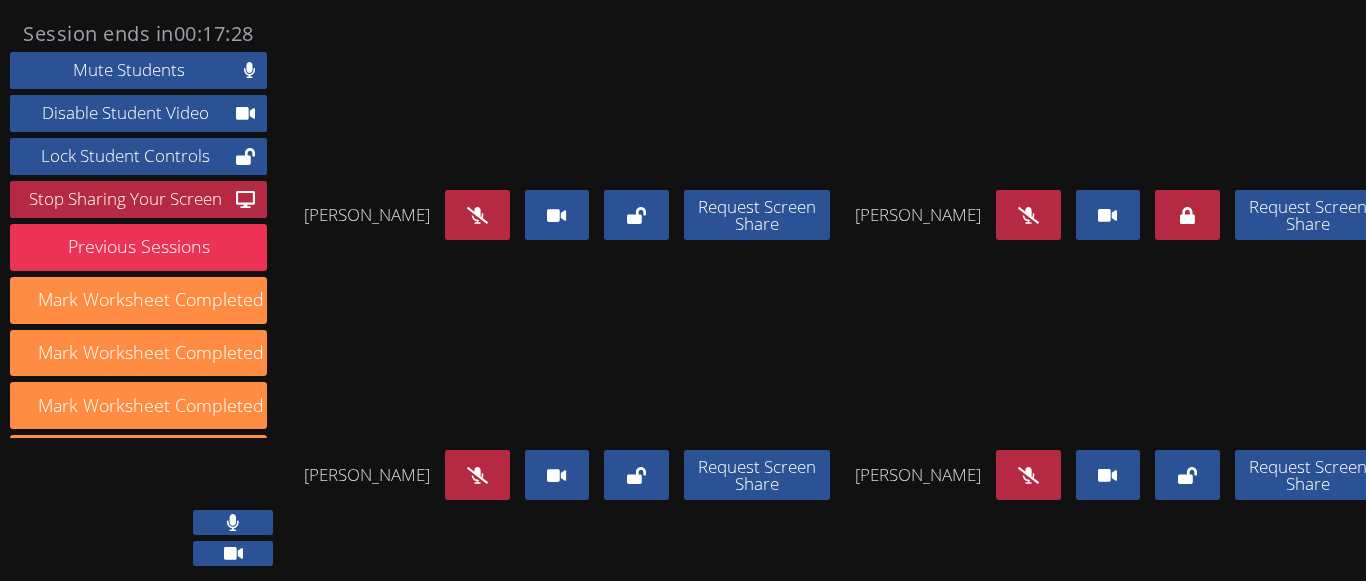 scroll, scrollTop: 200, scrollLeft: 0, axis: vertical 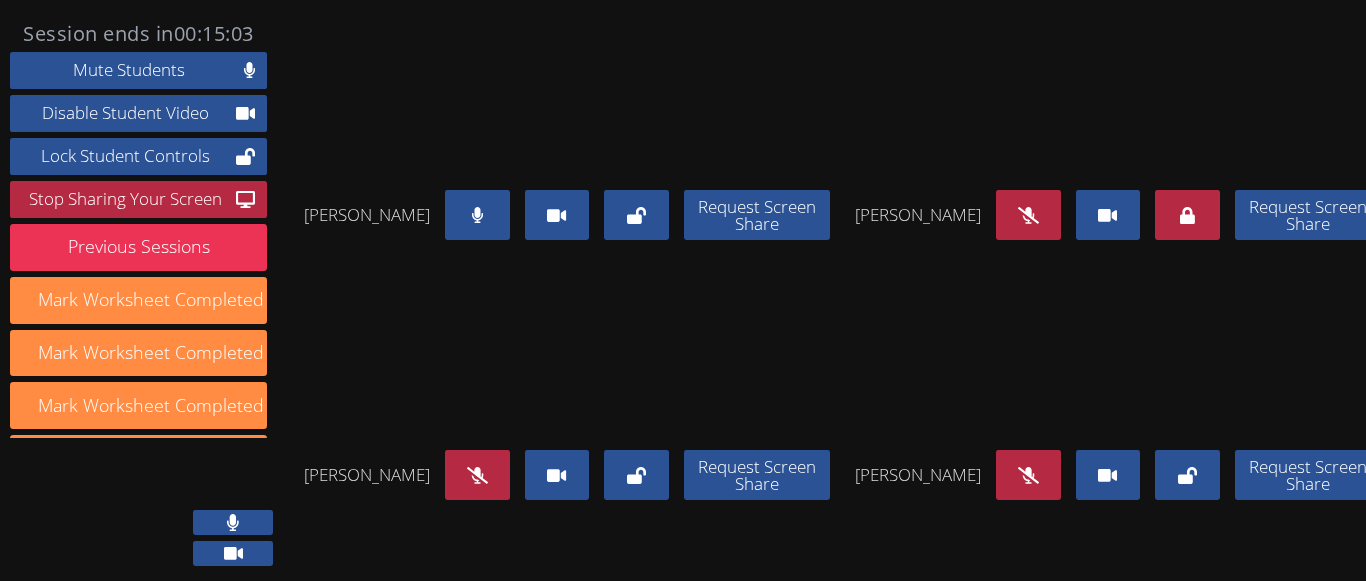 click at bounding box center (477, 215) 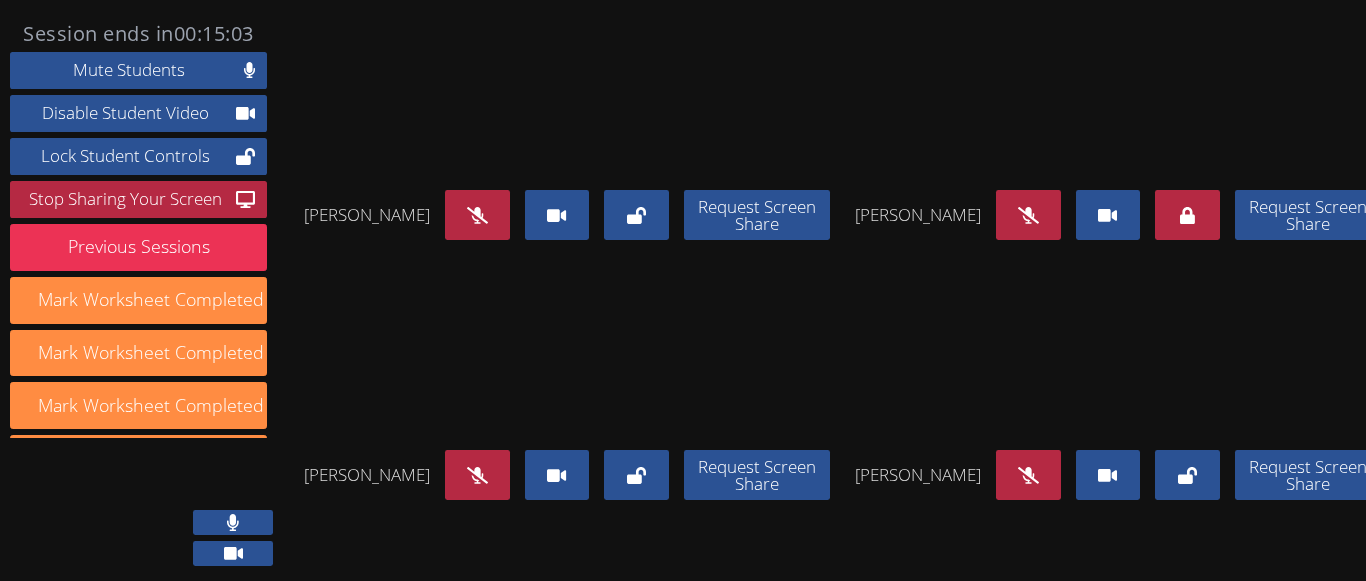 click at bounding box center [1028, 215] 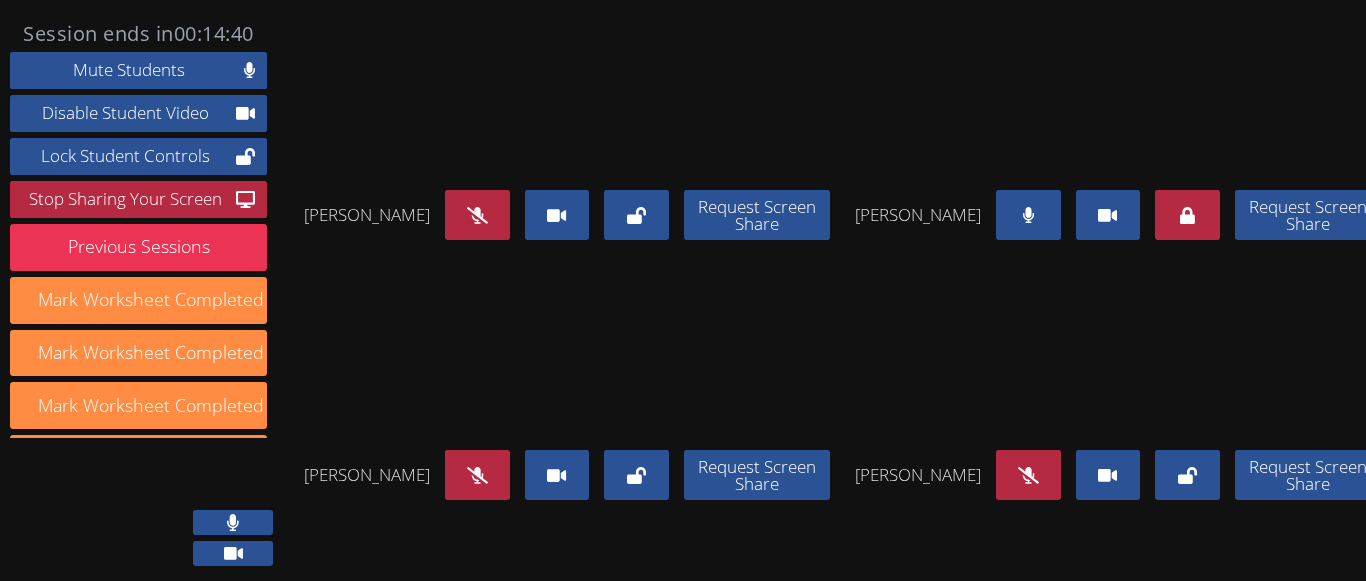 drag, startPoint x: 1007, startPoint y: 147, endPoint x: 1014, endPoint y: 159, distance: 13.892444 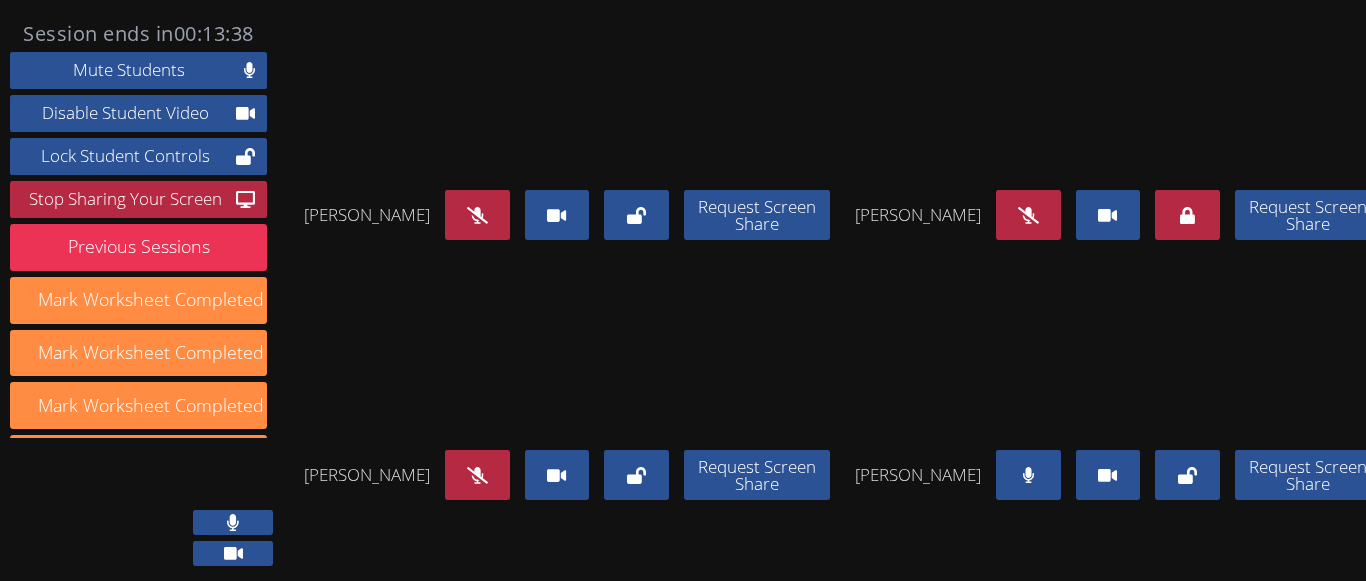 click 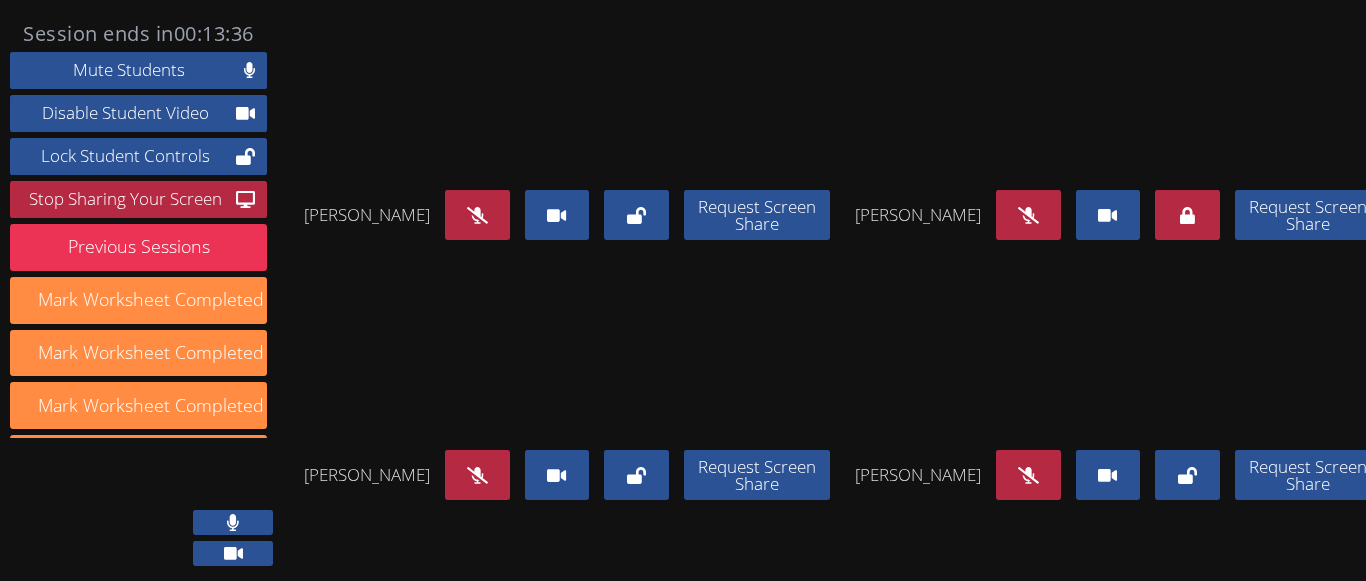 click 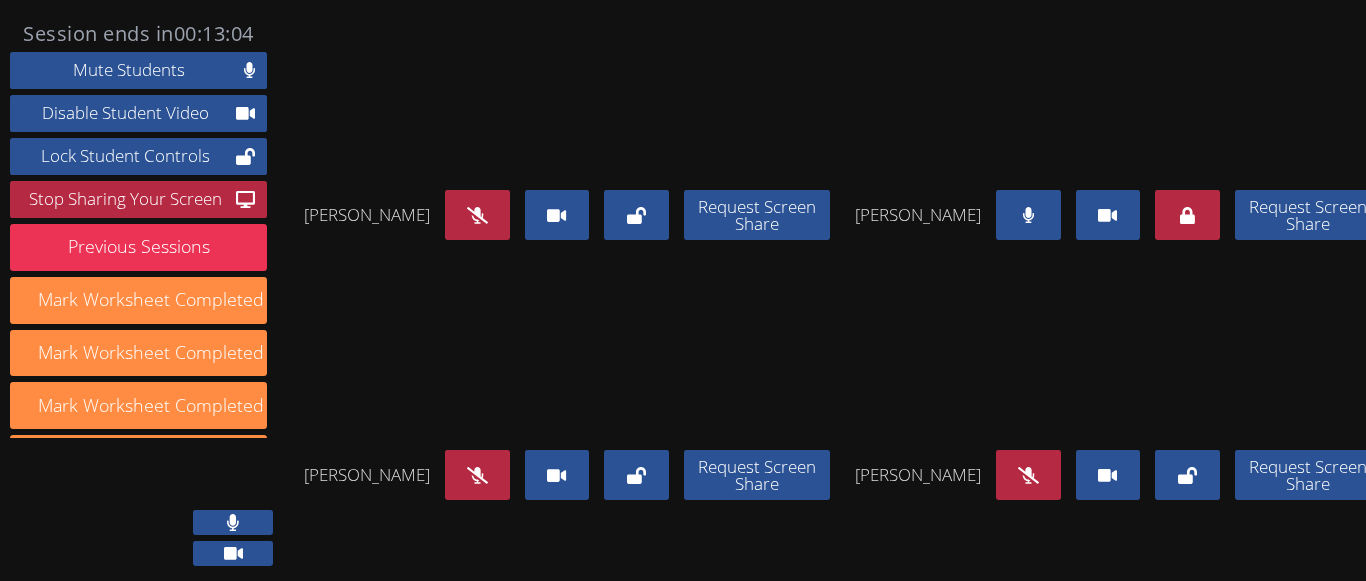 click on "Request Screen Share" at bounding box center [1181, 215] 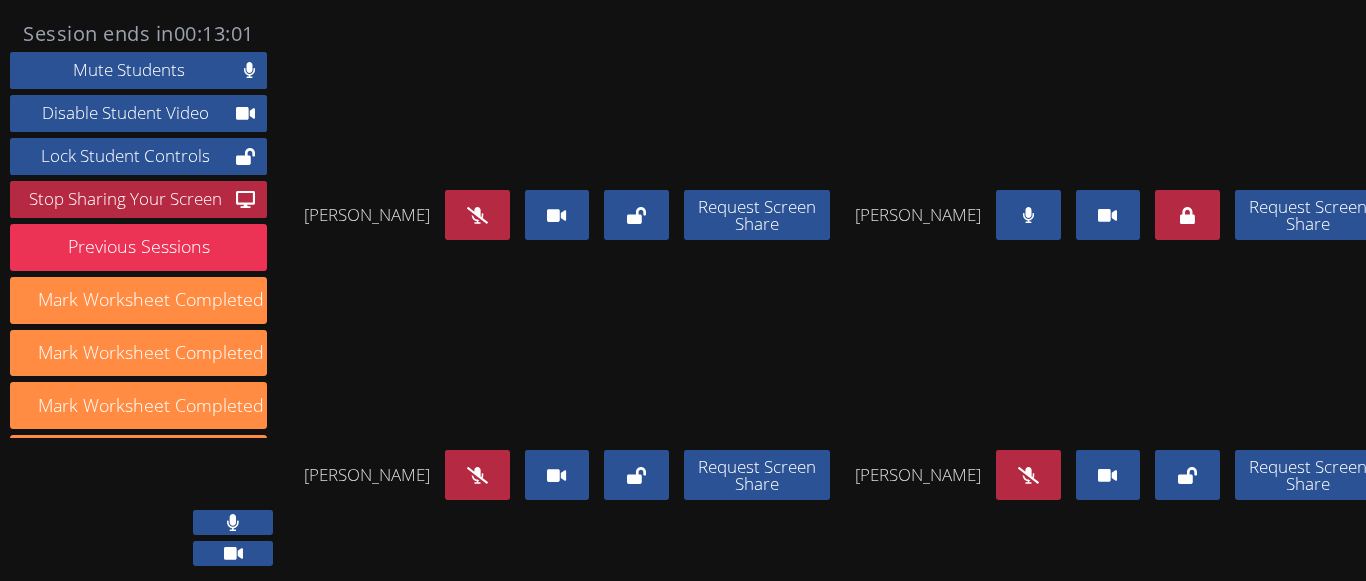click at bounding box center (1028, 215) 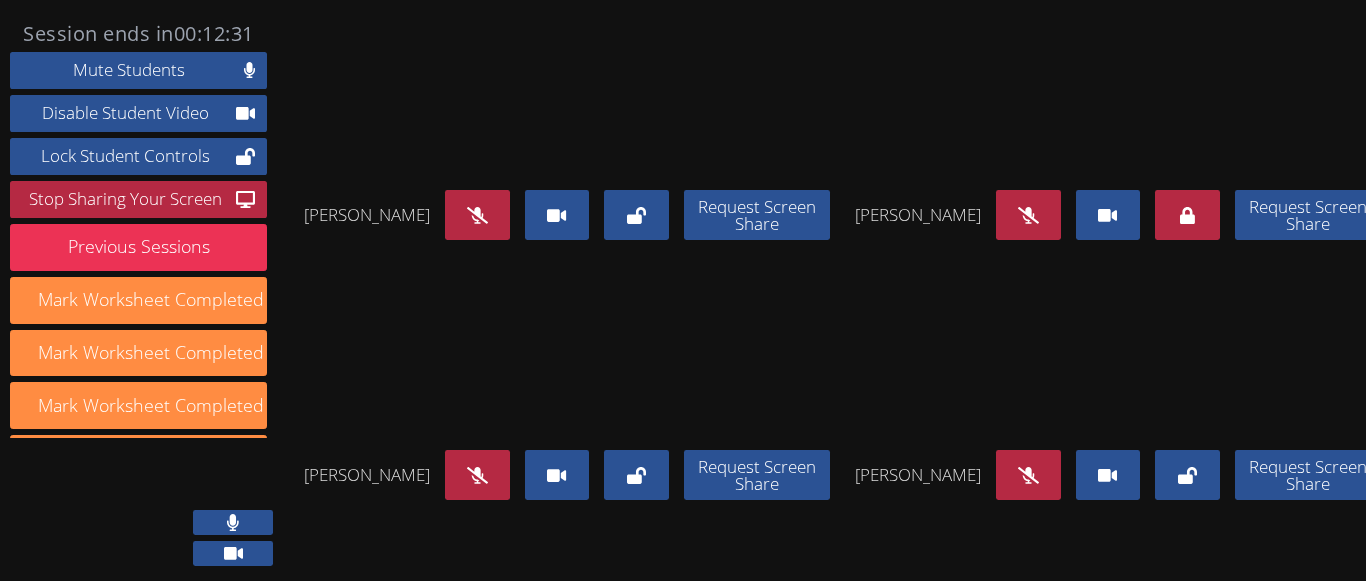 scroll, scrollTop: 111, scrollLeft: 0, axis: vertical 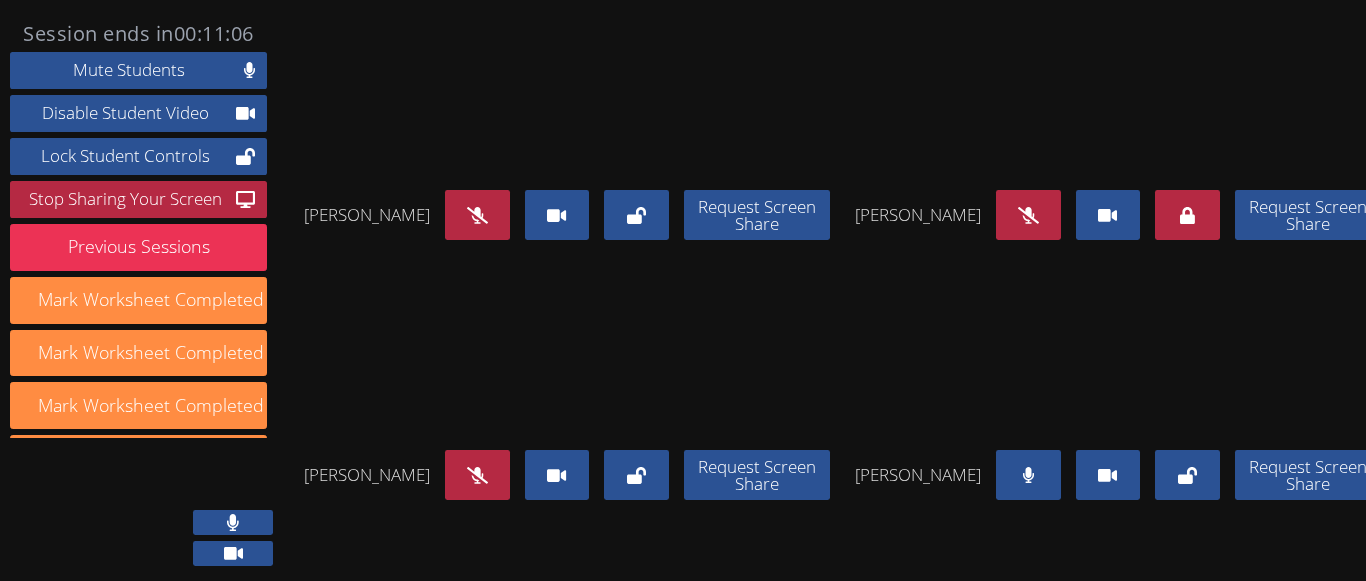 click on "Request Screen Share" at bounding box center (1181, 475) 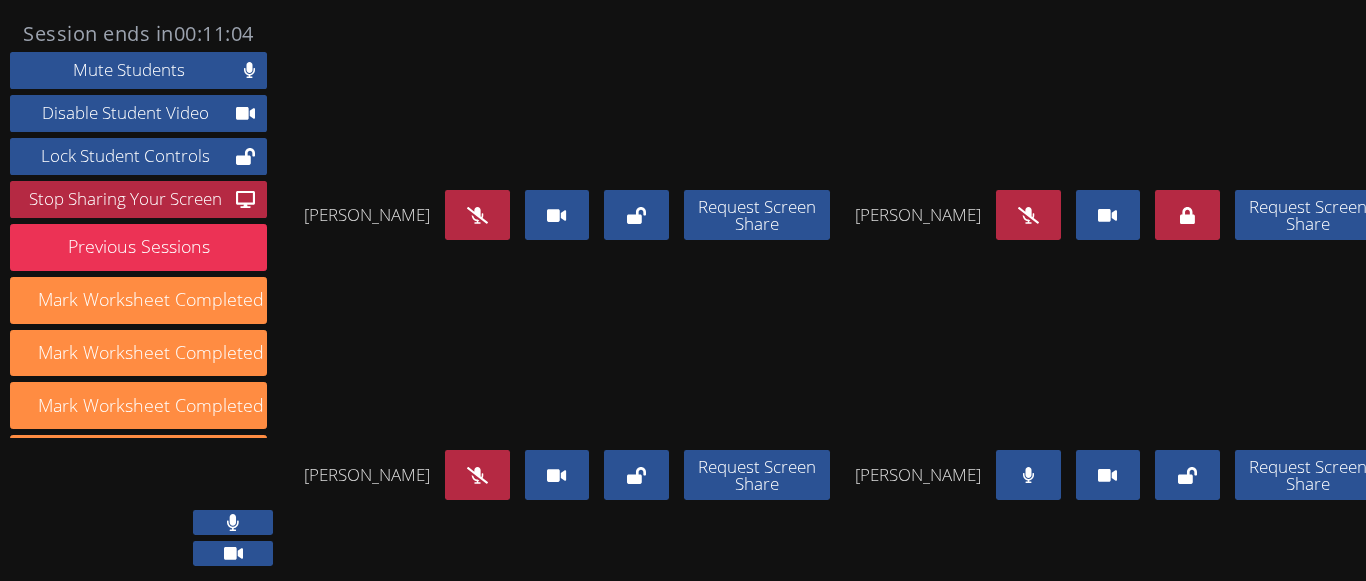 click at bounding box center (1028, 475) 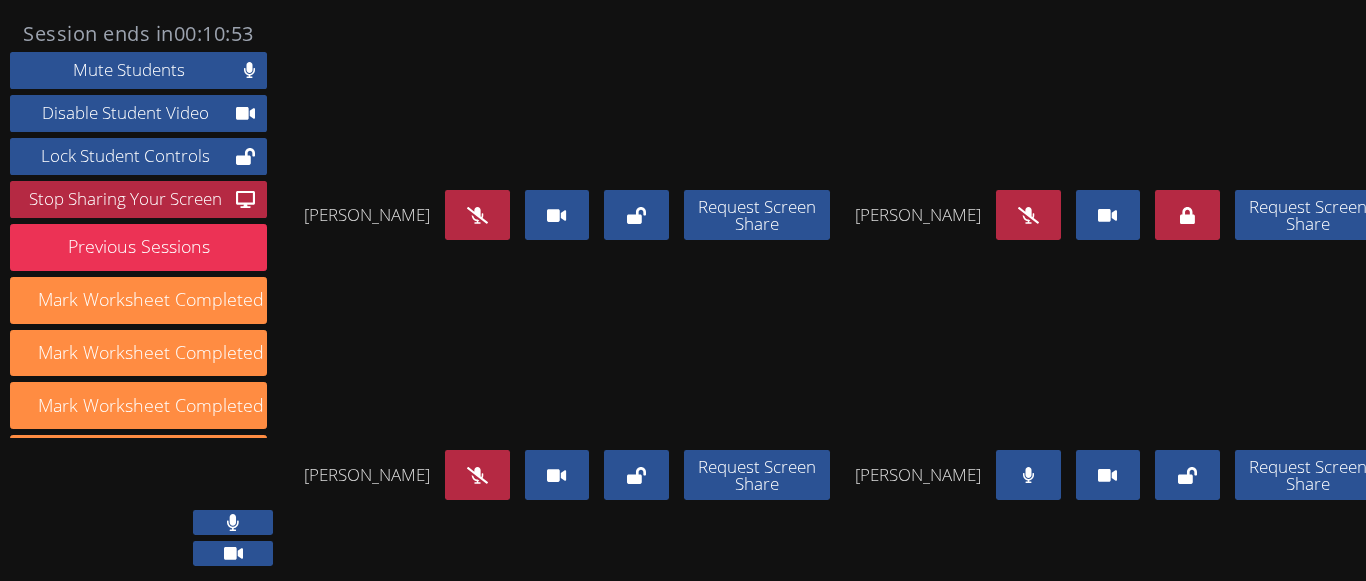 scroll, scrollTop: 222, scrollLeft: 0, axis: vertical 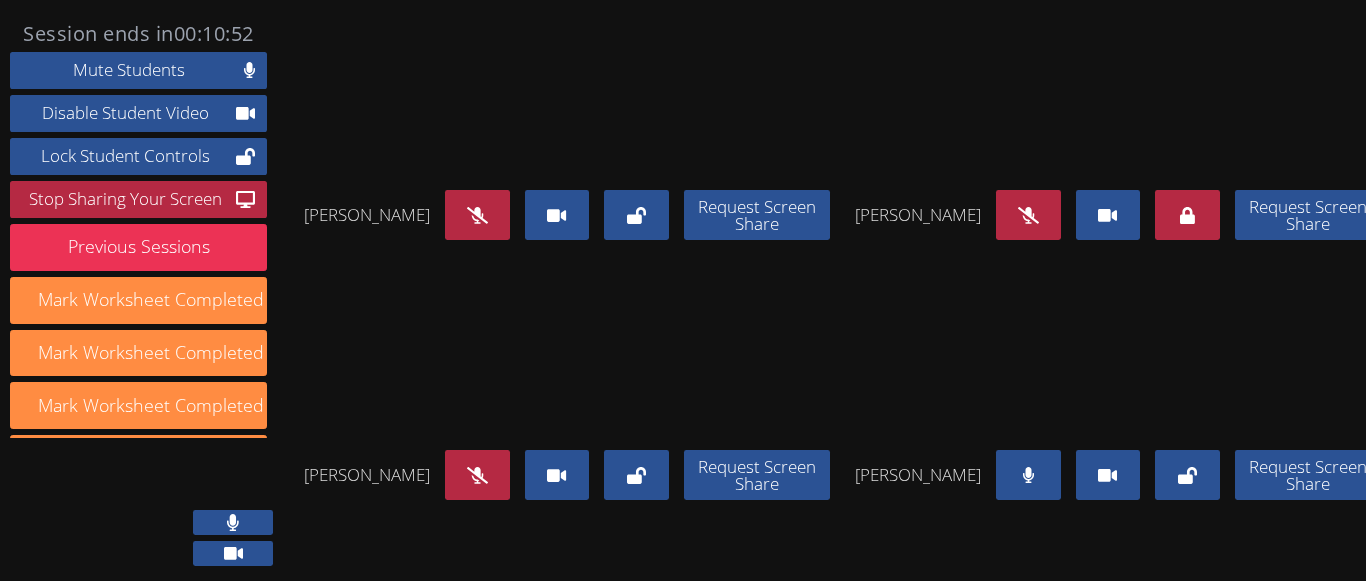 click at bounding box center (1028, 475) 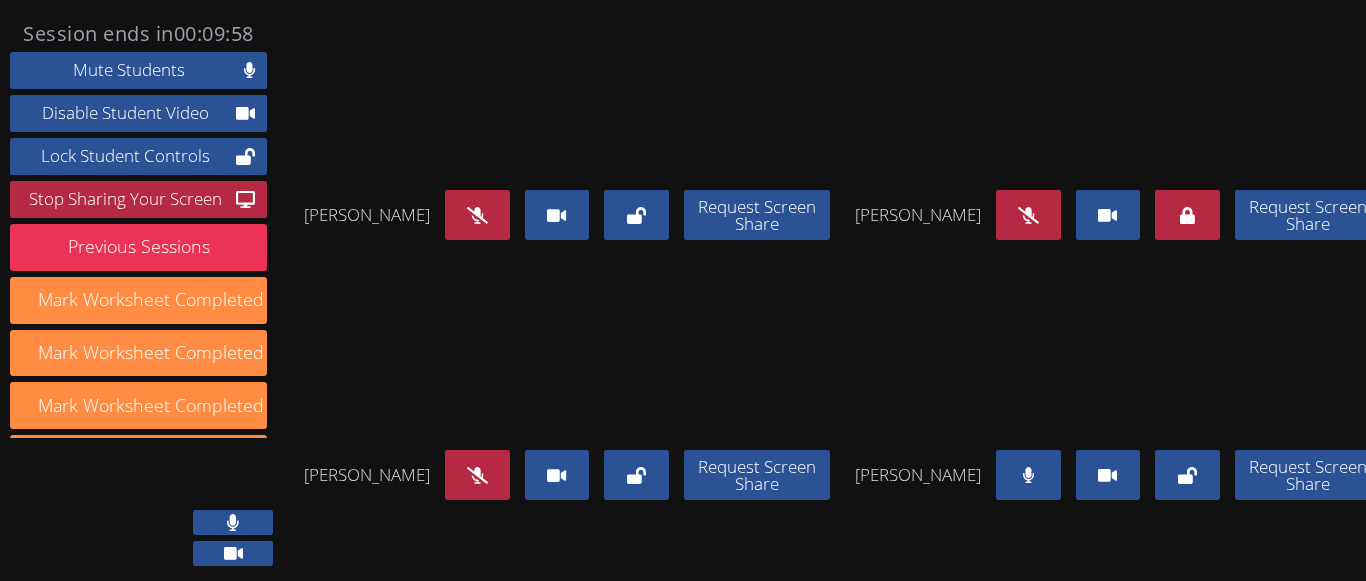 drag, startPoint x: 959, startPoint y: 526, endPoint x: 973, endPoint y: 520, distance: 15.231546 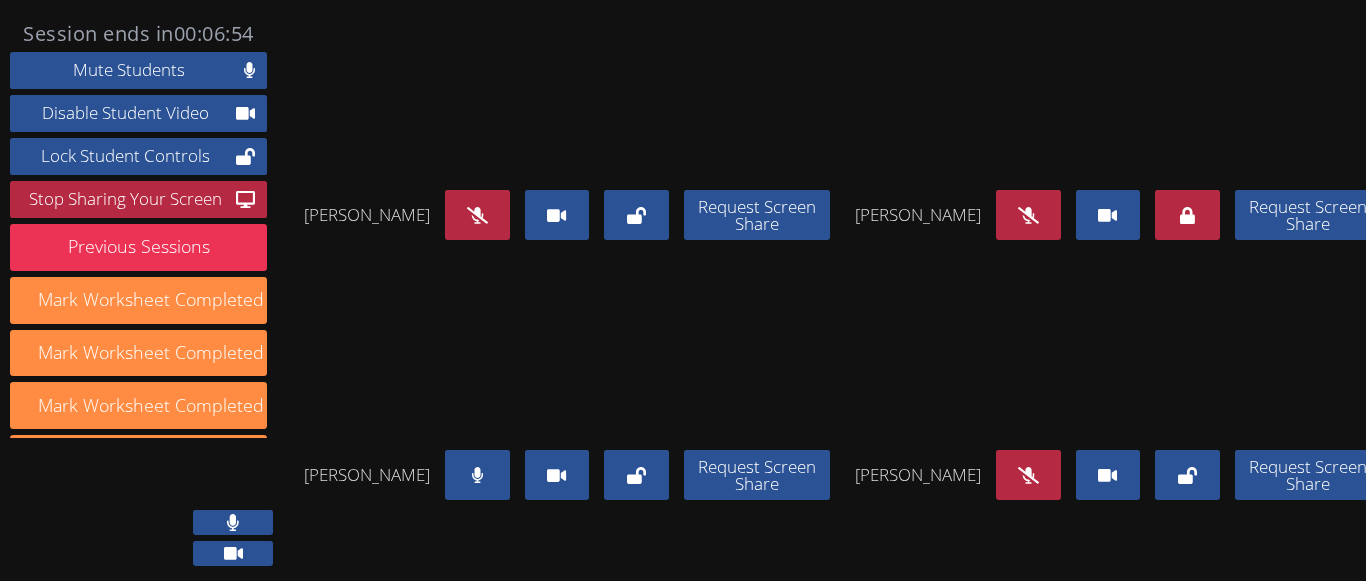 click at bounding box center [477, 475] 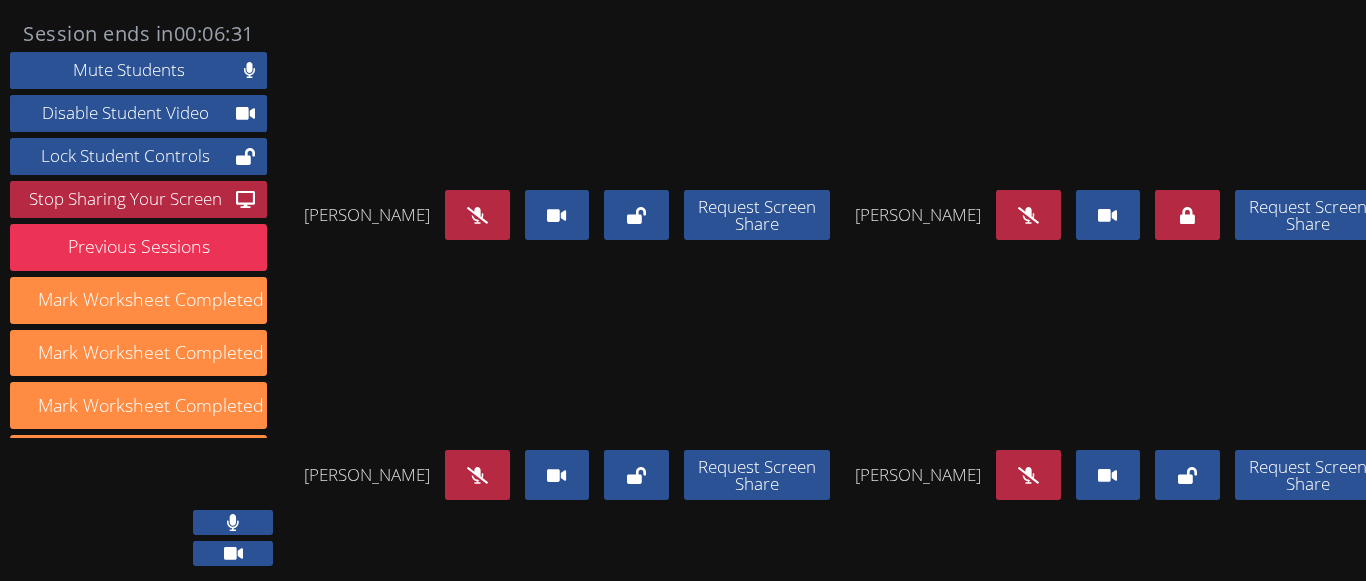 scroll, scrollTop: 22, scrollLeft: 0, axis: vertical 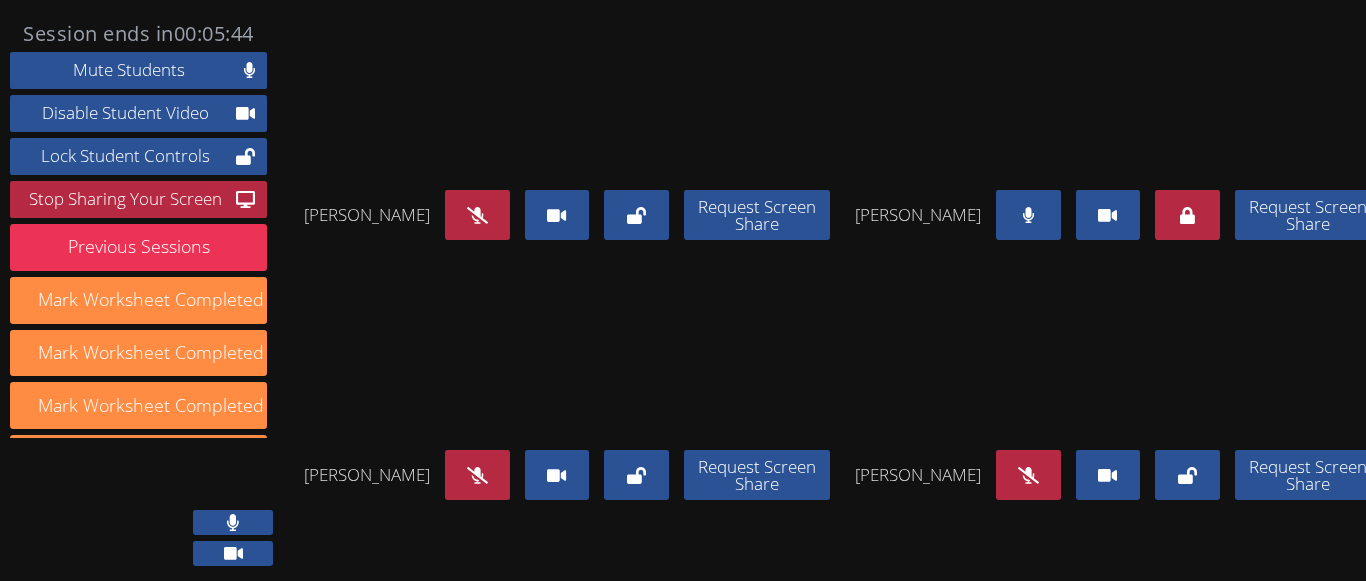 click at bounding box center [1028, 215] 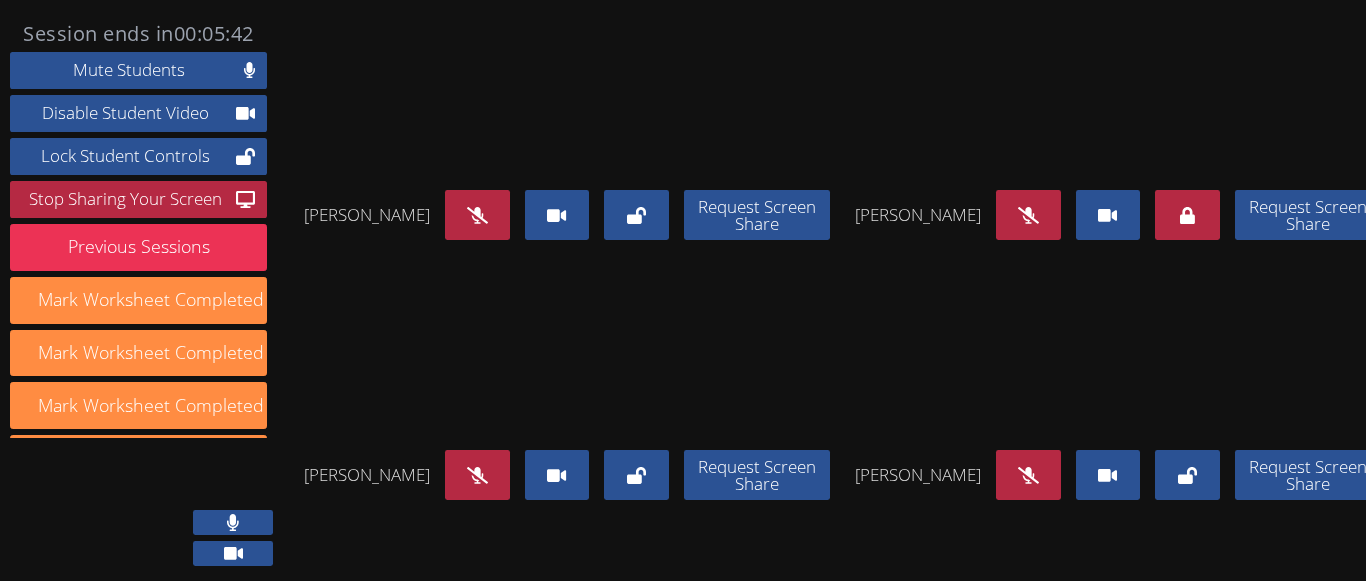 scroll, scrollTop: 111, scrollLeft: 0, axis: vertical 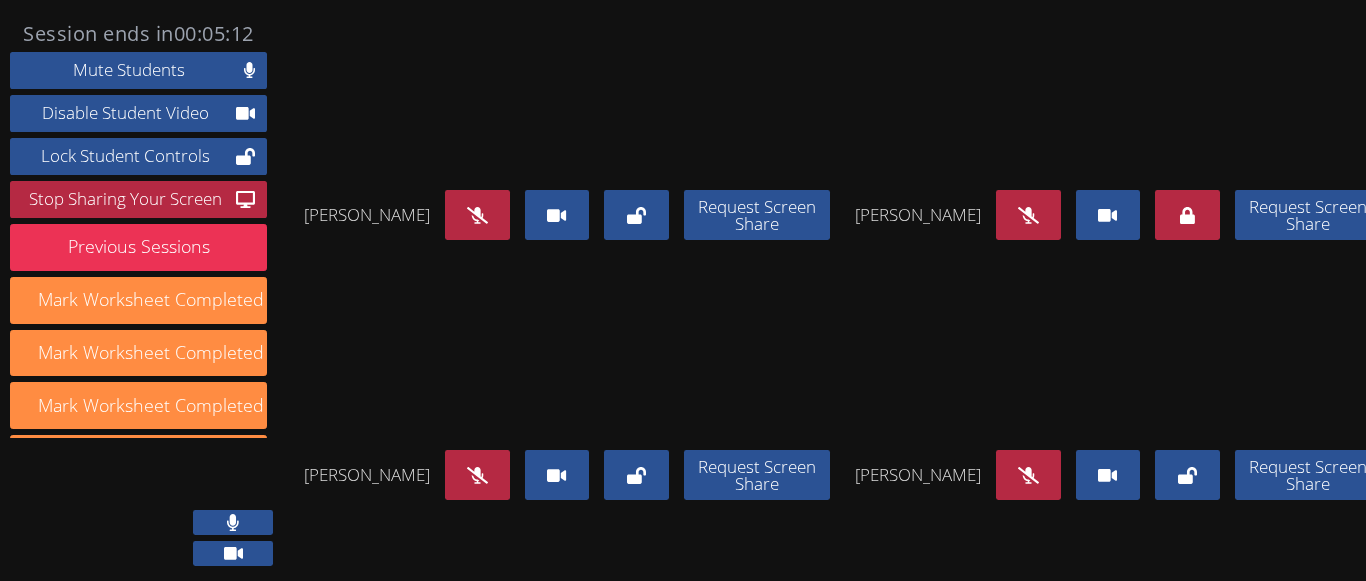click at bounding box center (477, 215) 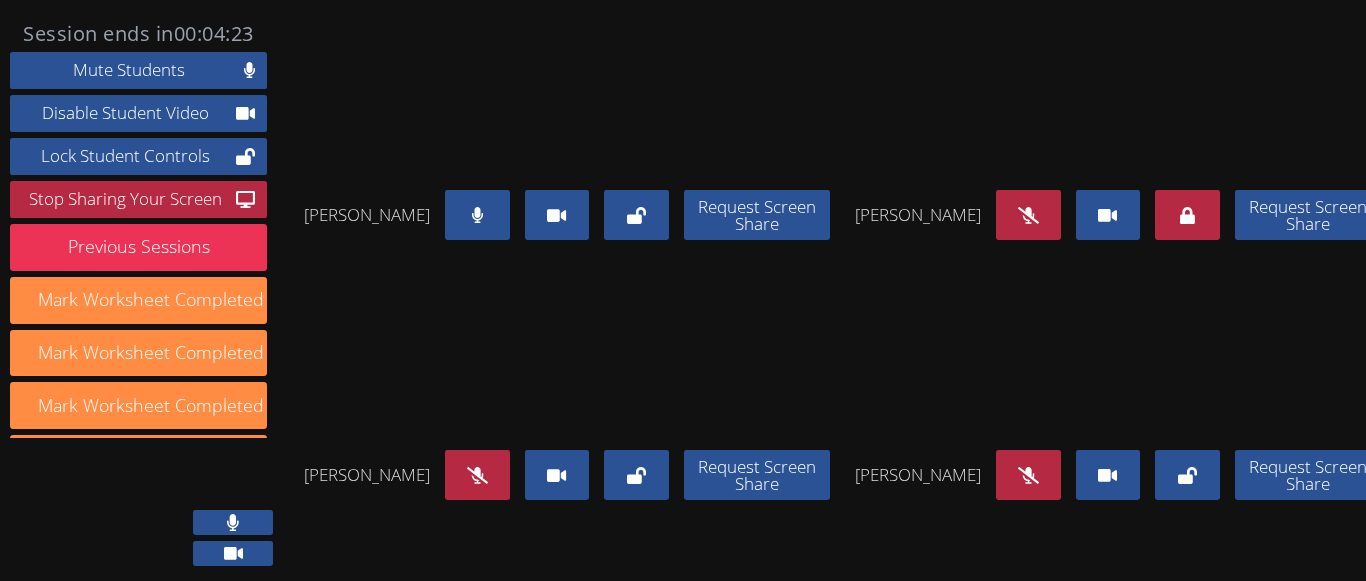 scroll, scrollTop: 0, scrollLeft: 0, axis: both 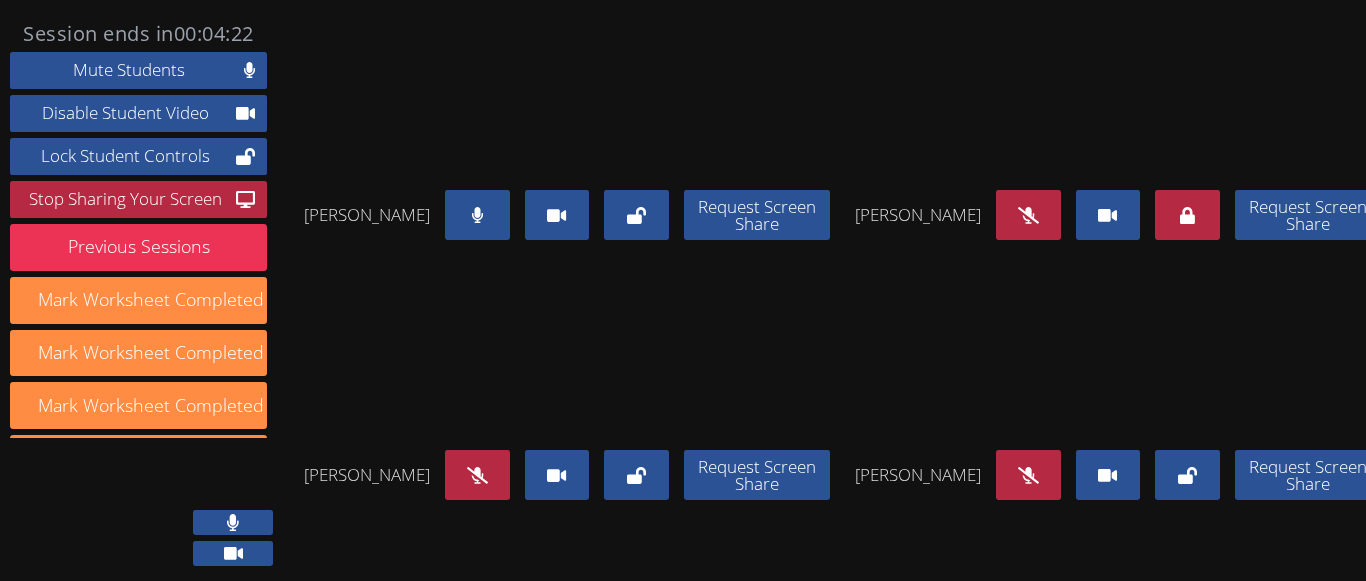 drag, startPoint x: 418, startPoint y: 250, endPoint x: 670, endPoint y: 254, distance: 252.03174 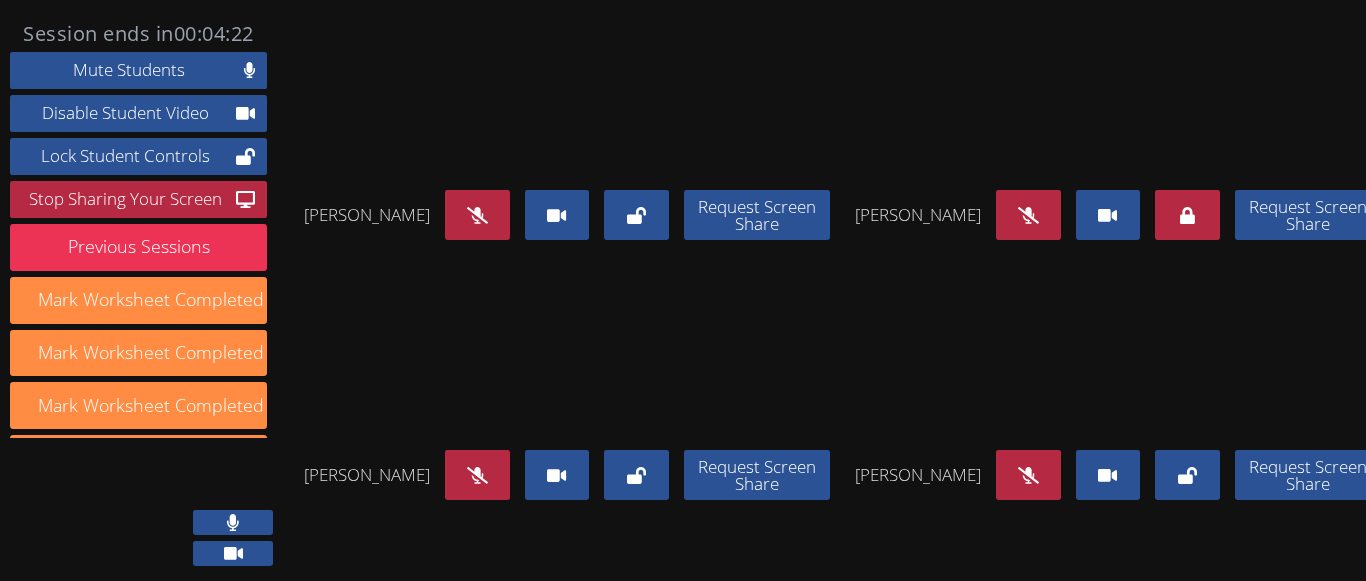 click at bounding box center (1028, 215) 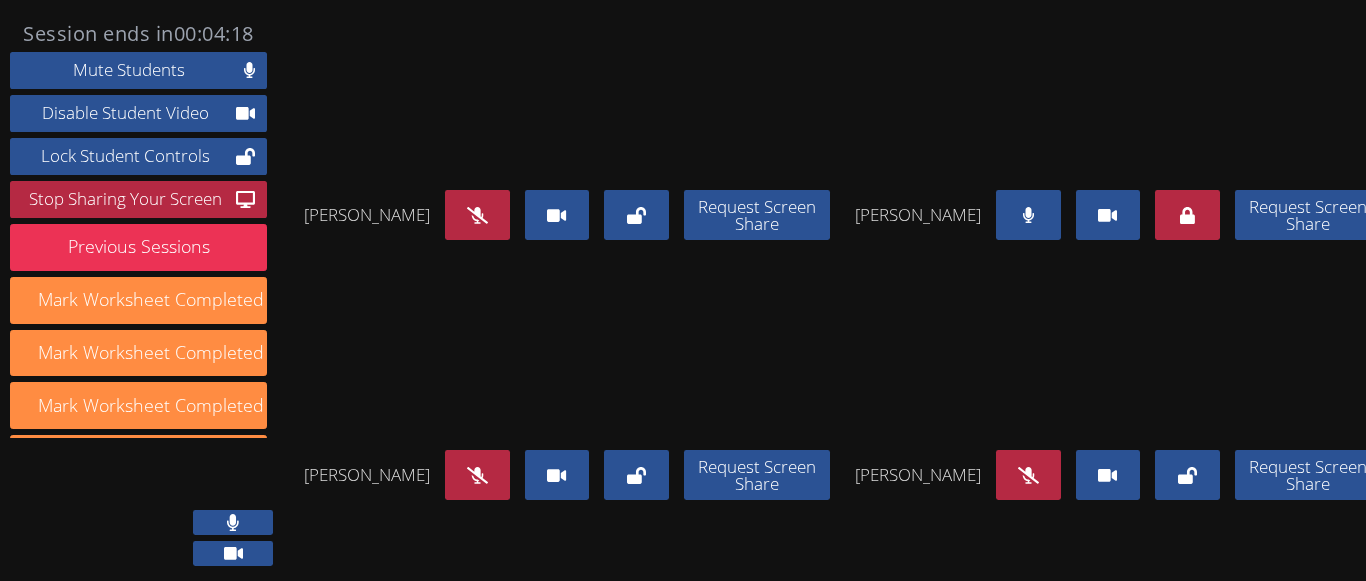 scroll, scrollTop: 0, scrollLeft: 0, axis: both 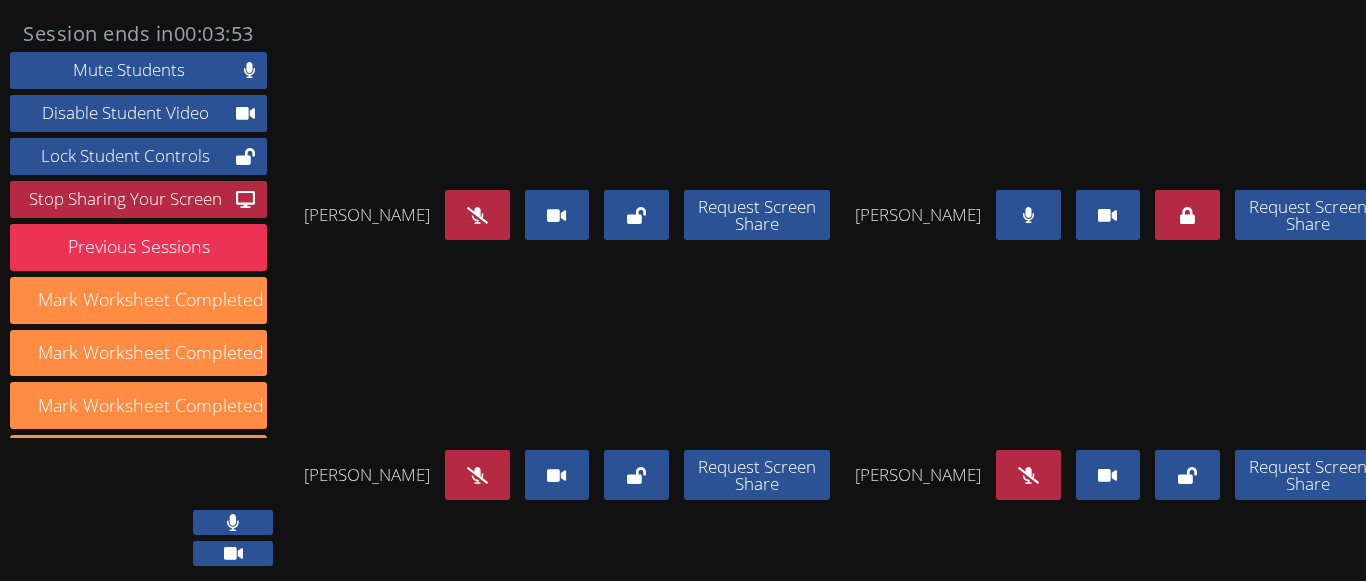 click 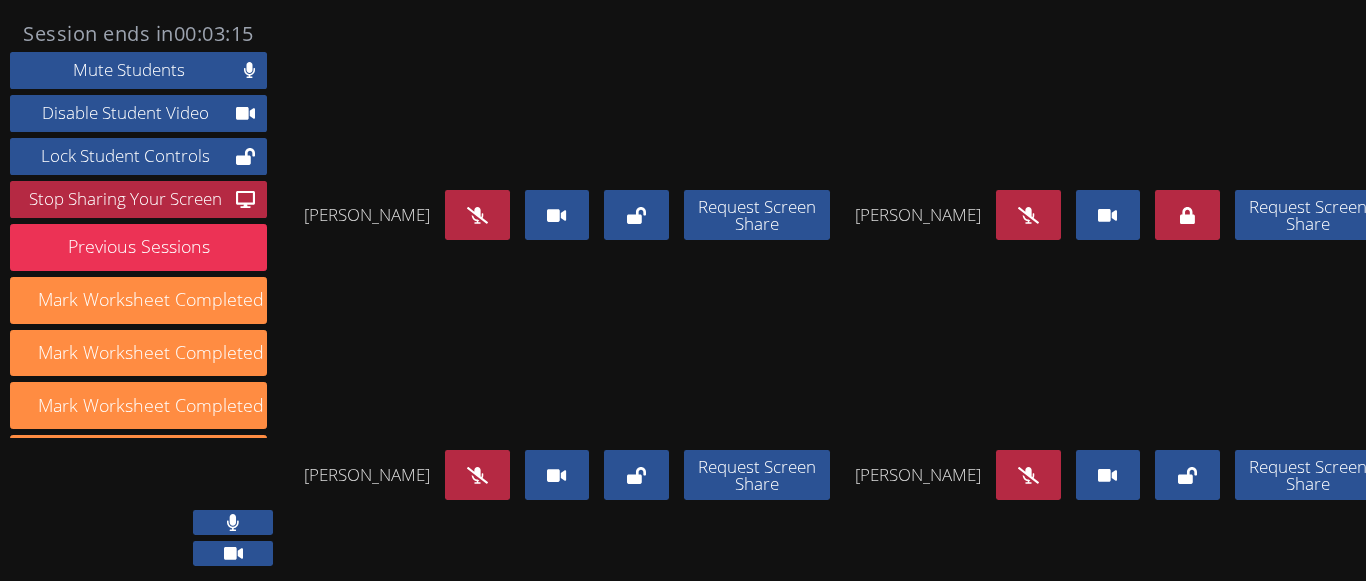 scroll, scrollTop: 162, scrollLeft: 0, axis: vertical 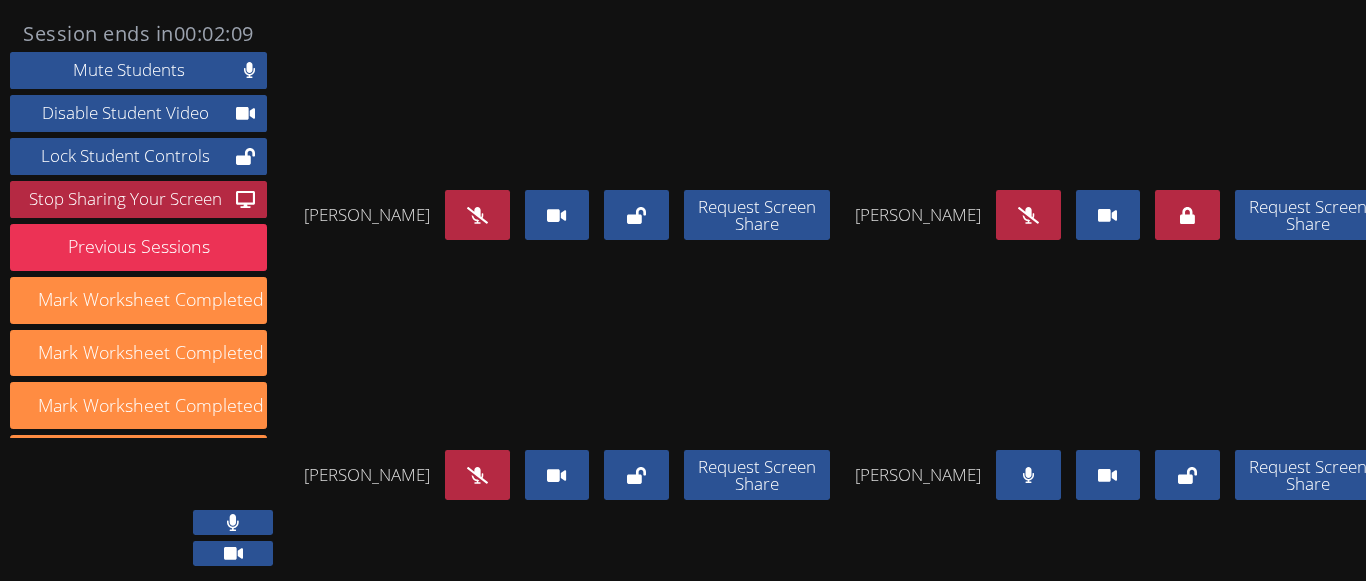 click at bounding box center (1028, 475) 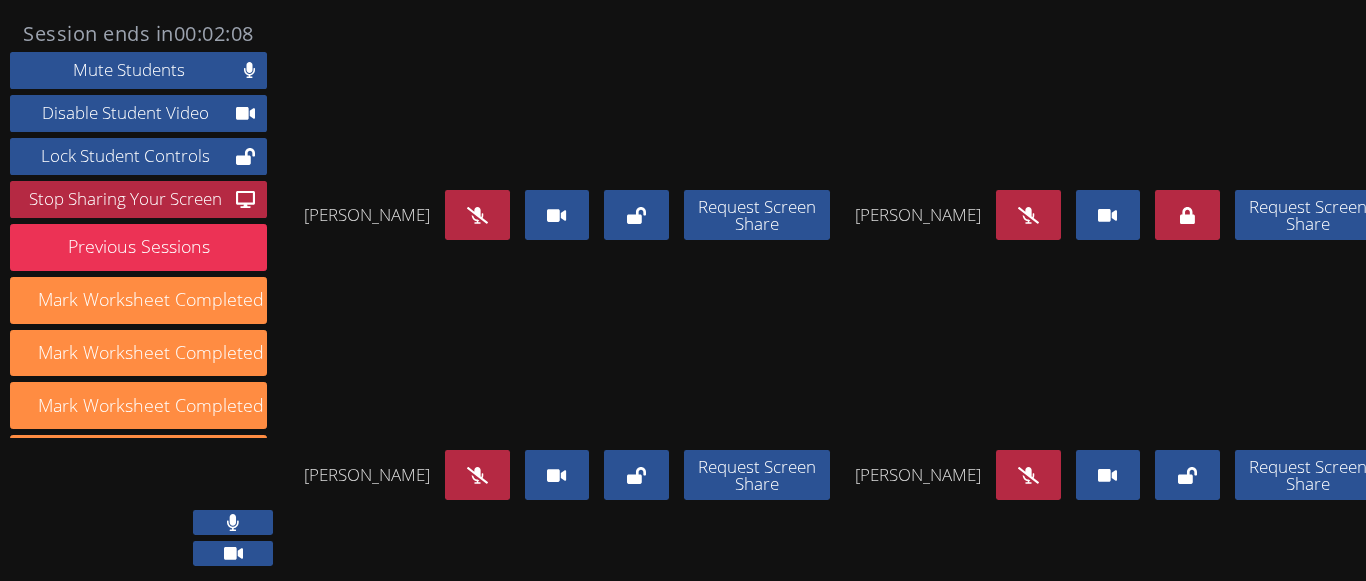scroll, scrollTop: 151, scrollLeft: 0, axis: vertical 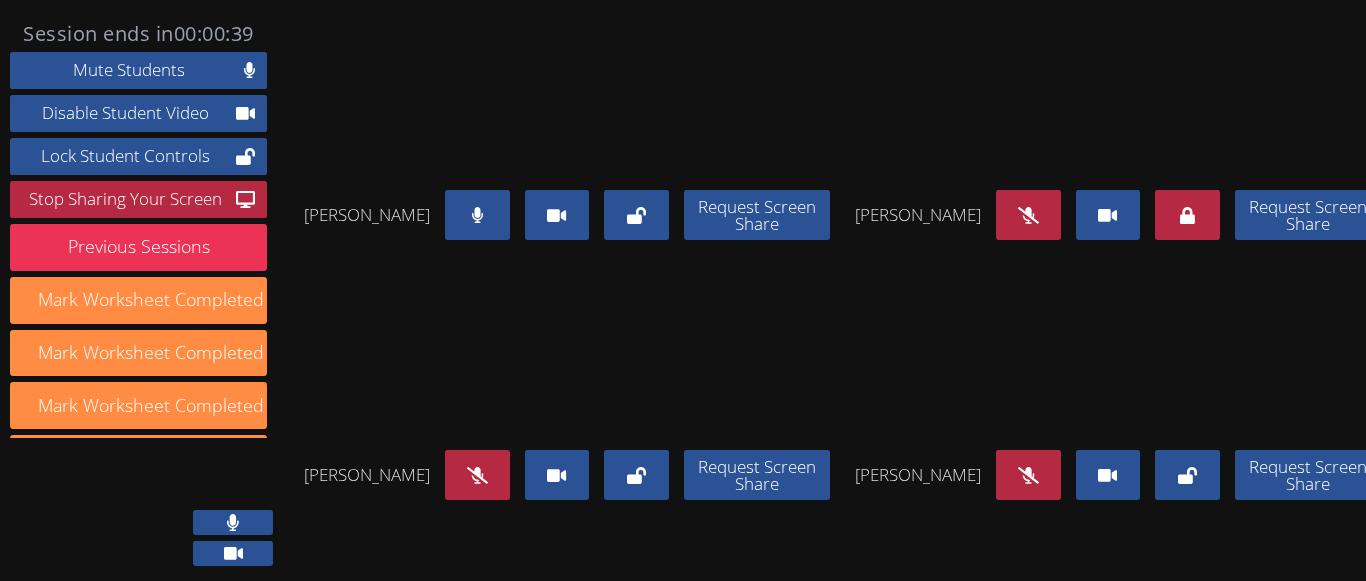 click at bounding box center (1028, 215) 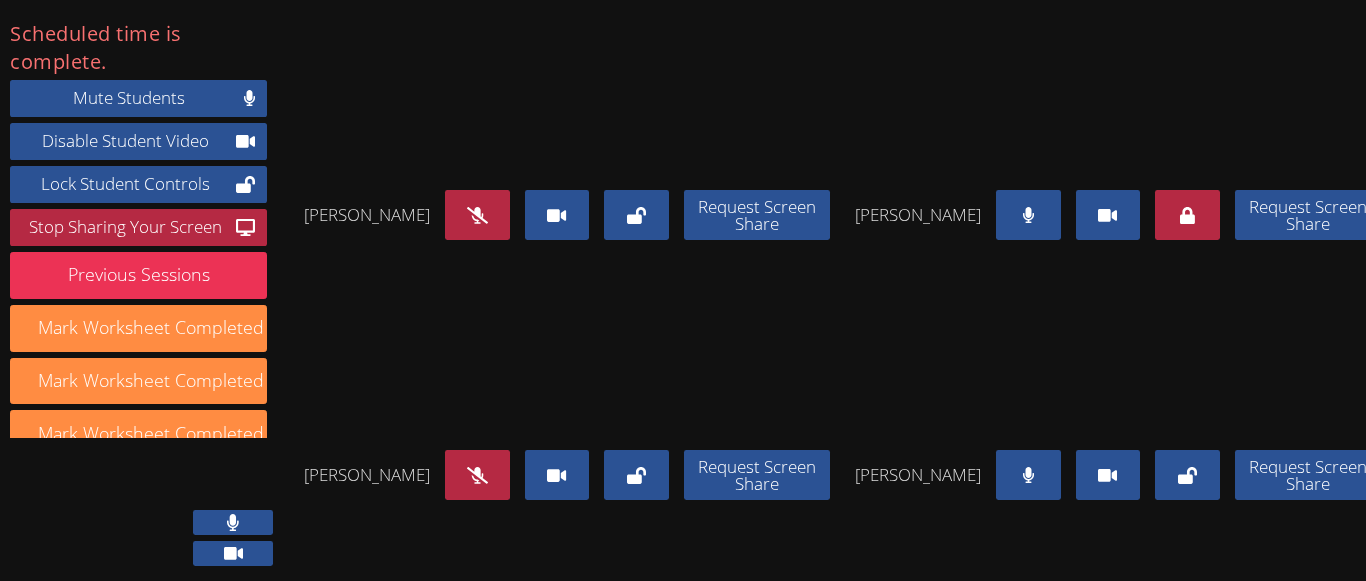 click on "Request Screen Share" at bounding box center [1181, 215] 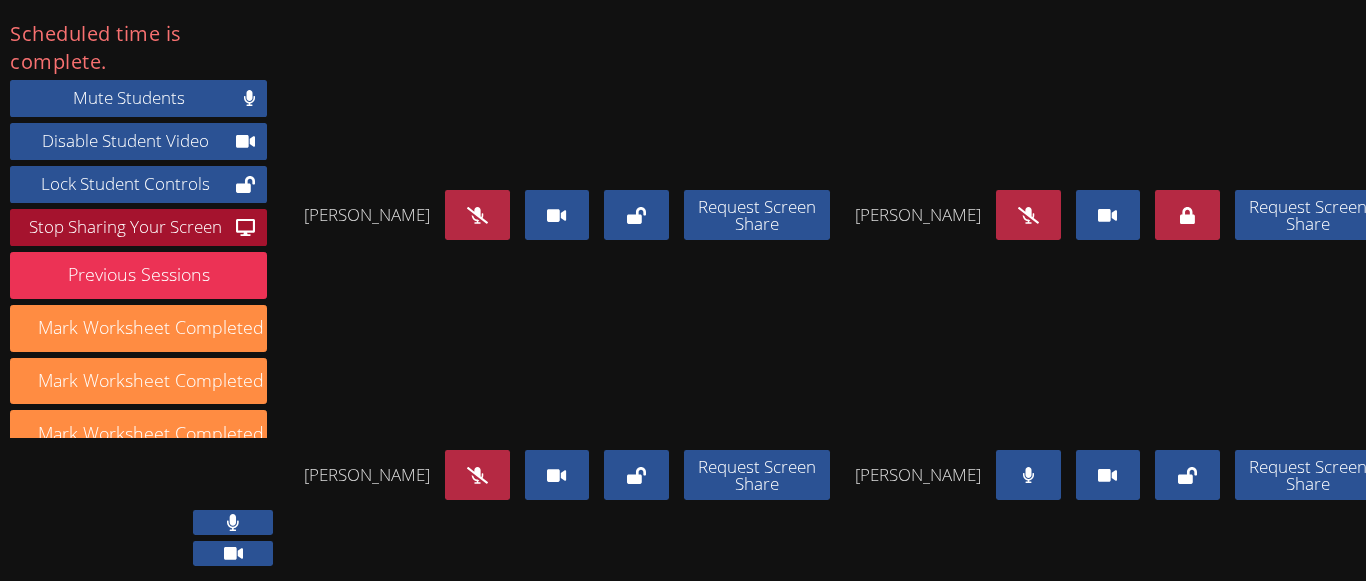click on "Stop Sharing Your Screen" at bounding box center [125, 227] 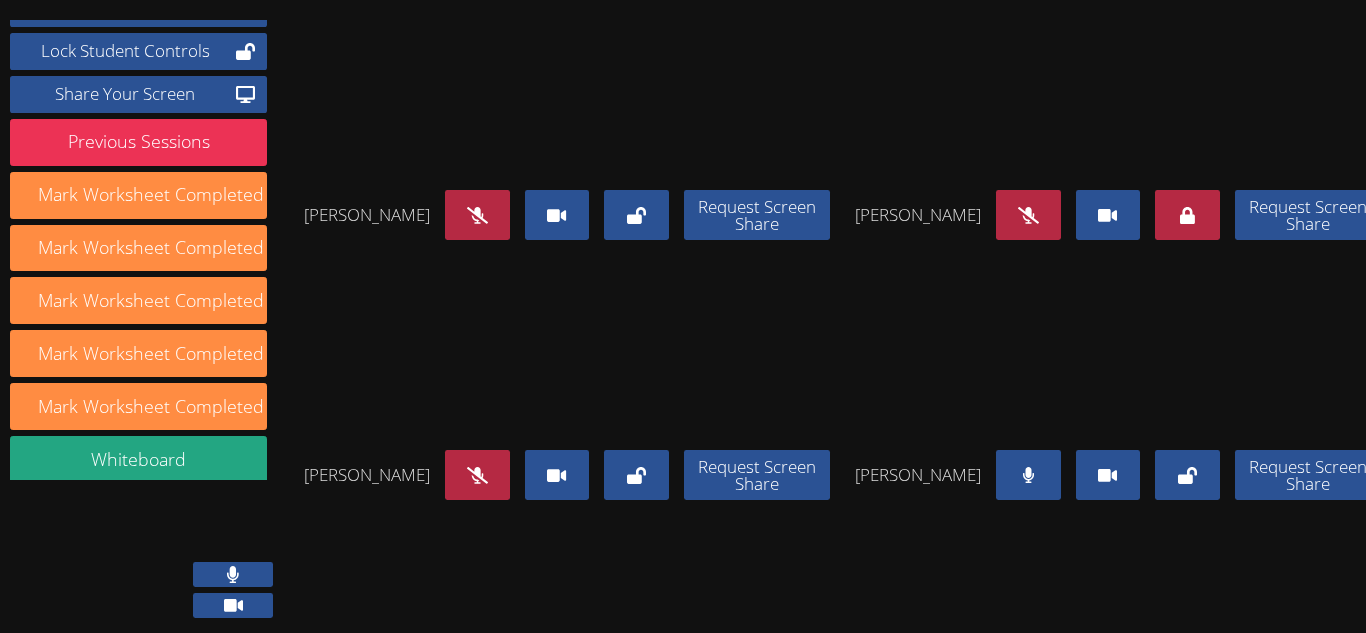 scroll, scrollTop: 300, scrollLeft: 0, axis: vertical 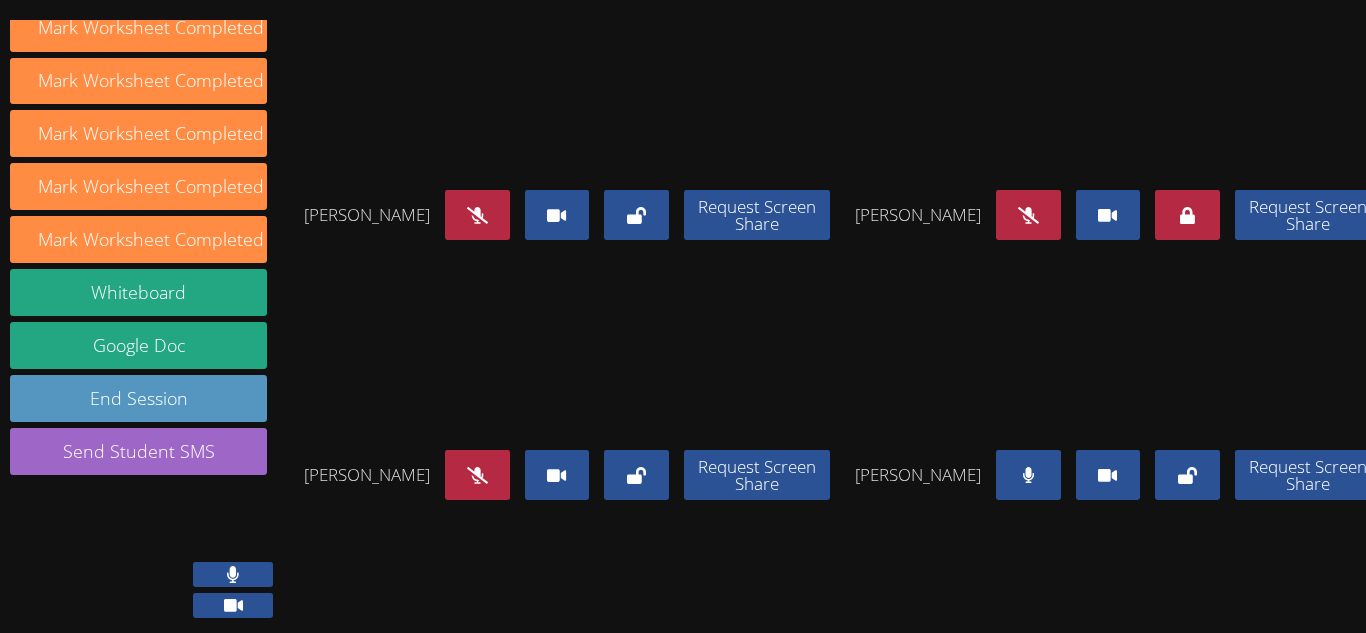 click at bounding box center (1028, 475) 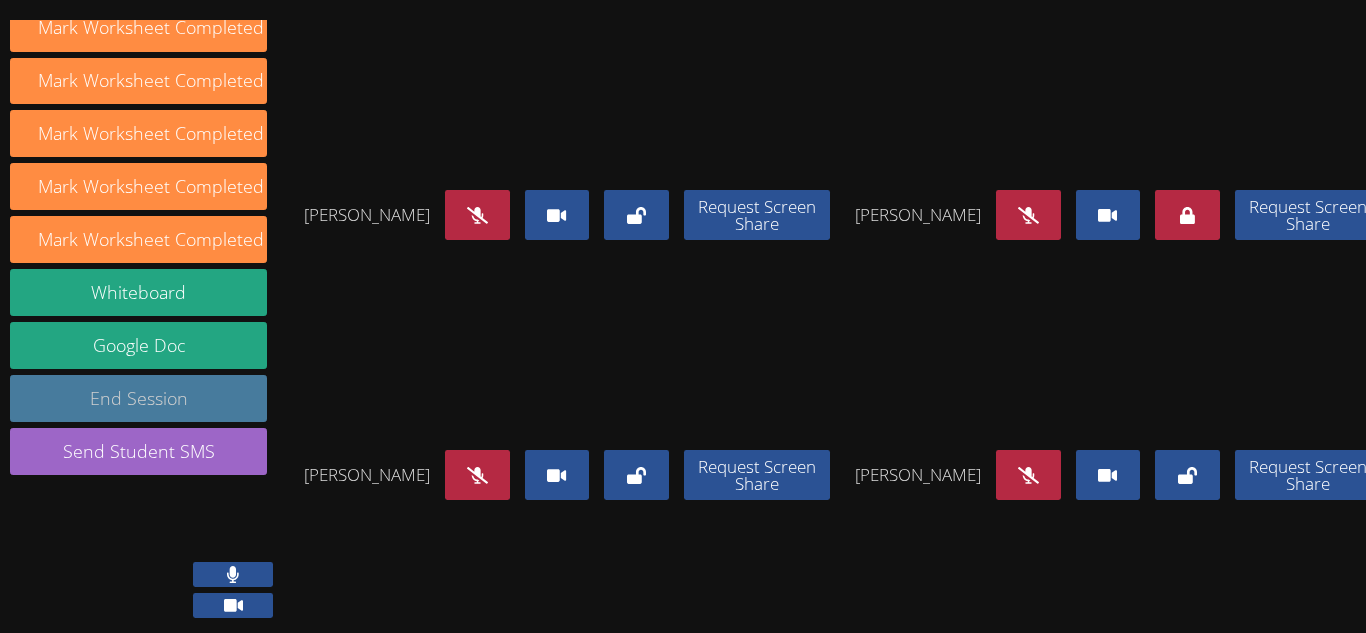 click on "End Session" at bounding box center (138, 398) 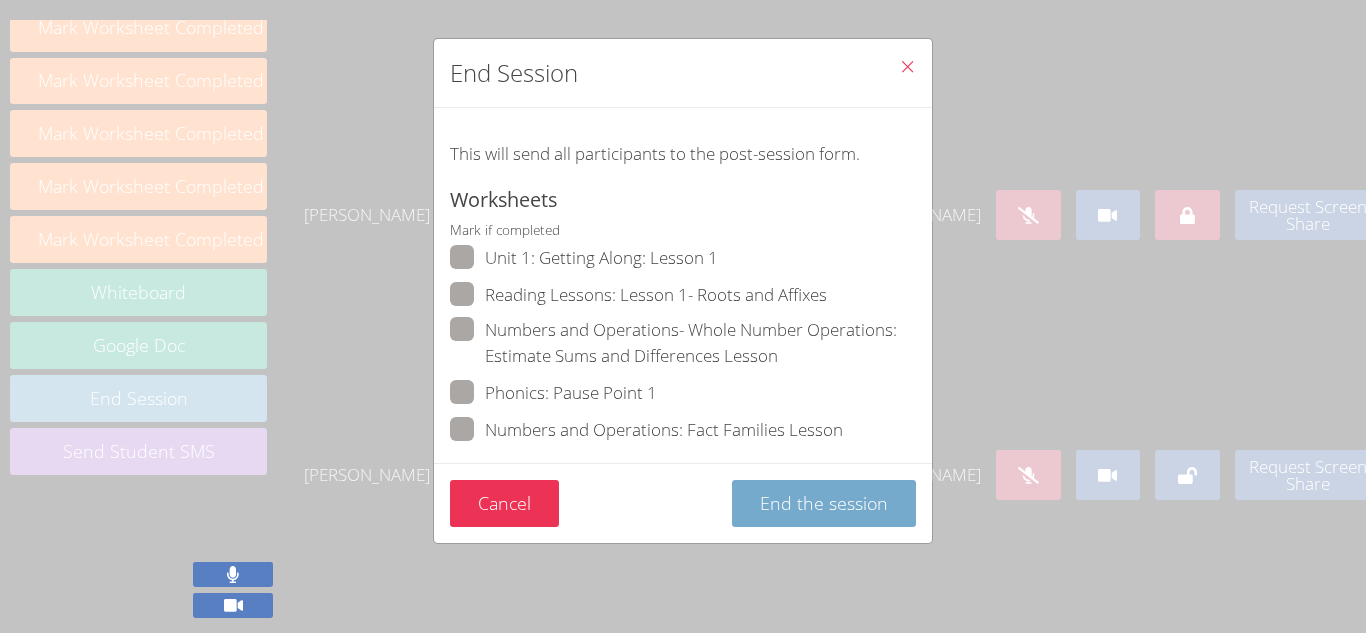 click on "End the session" at bounding box center (824, 503) 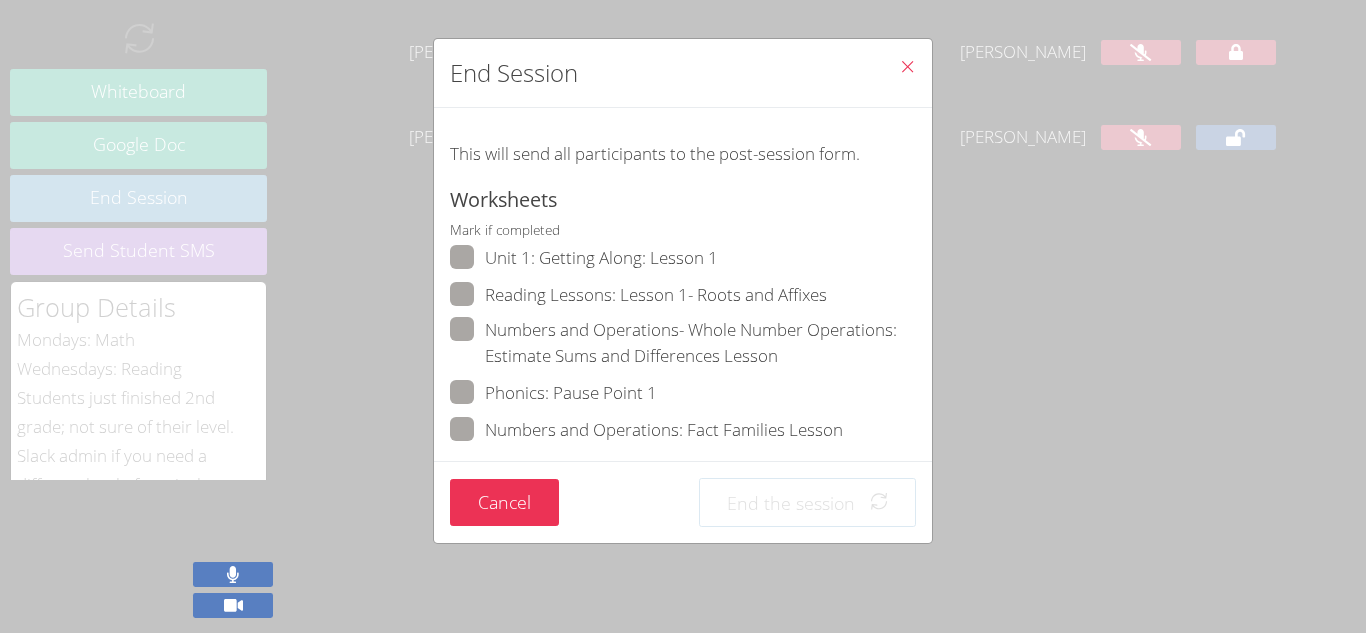 scroll, scrollTop: 247, scrollLeft: 0, axis: vertical 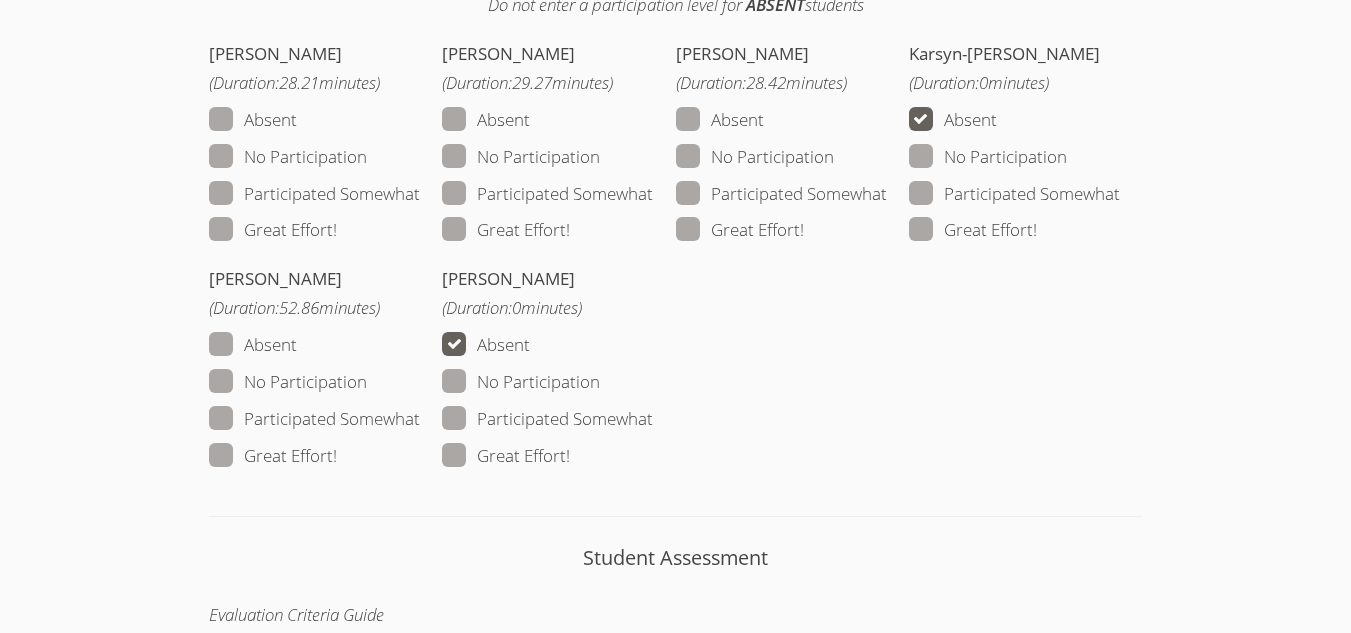 click on "Great Effort!" at bounding box center (273, 230) 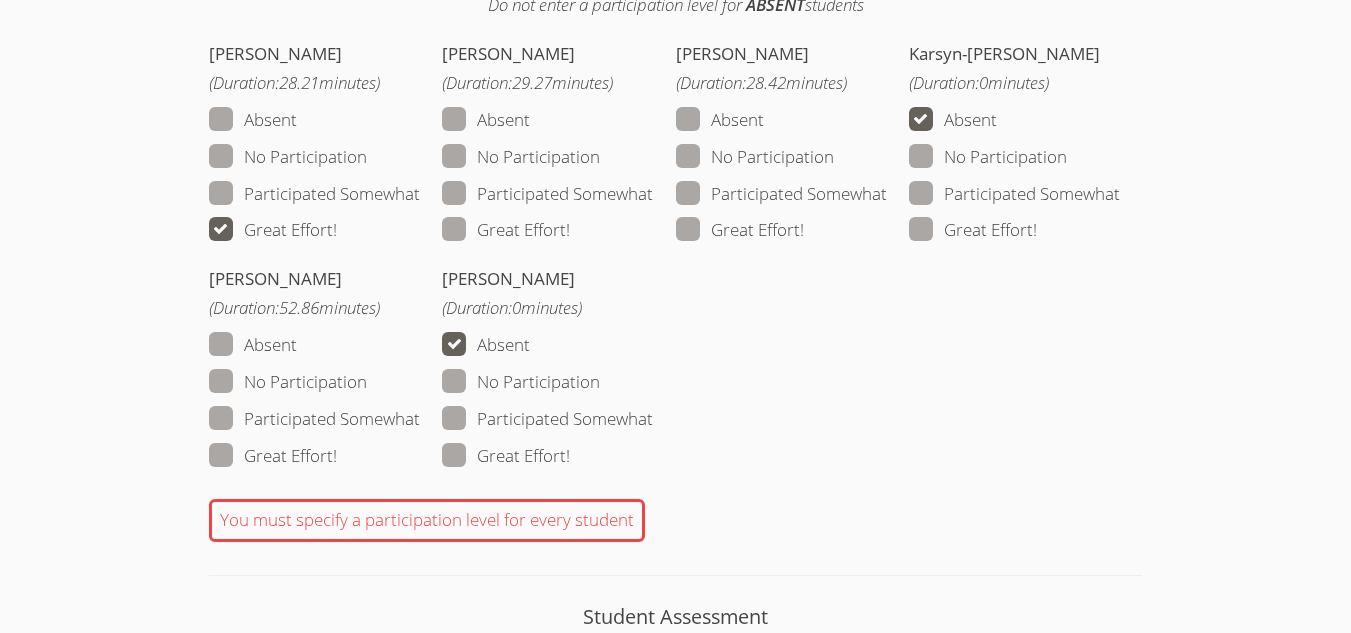 click at bounding box center (570, 229) 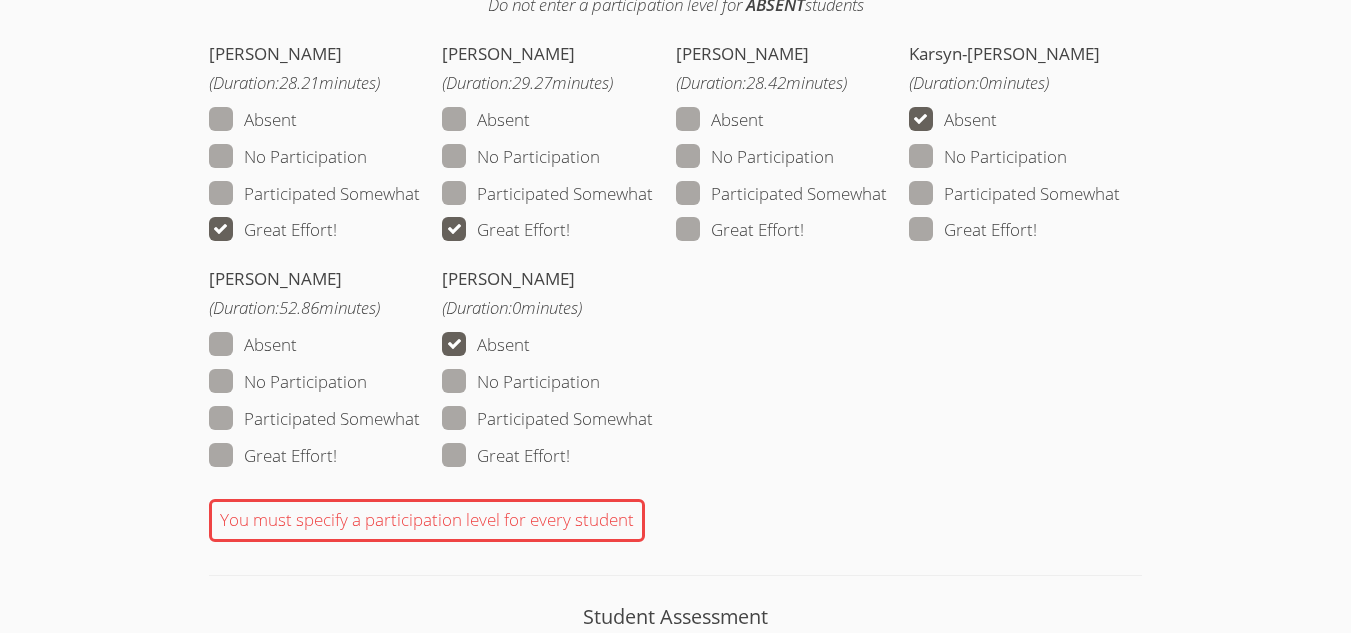 click at bounding box center [804, 229] 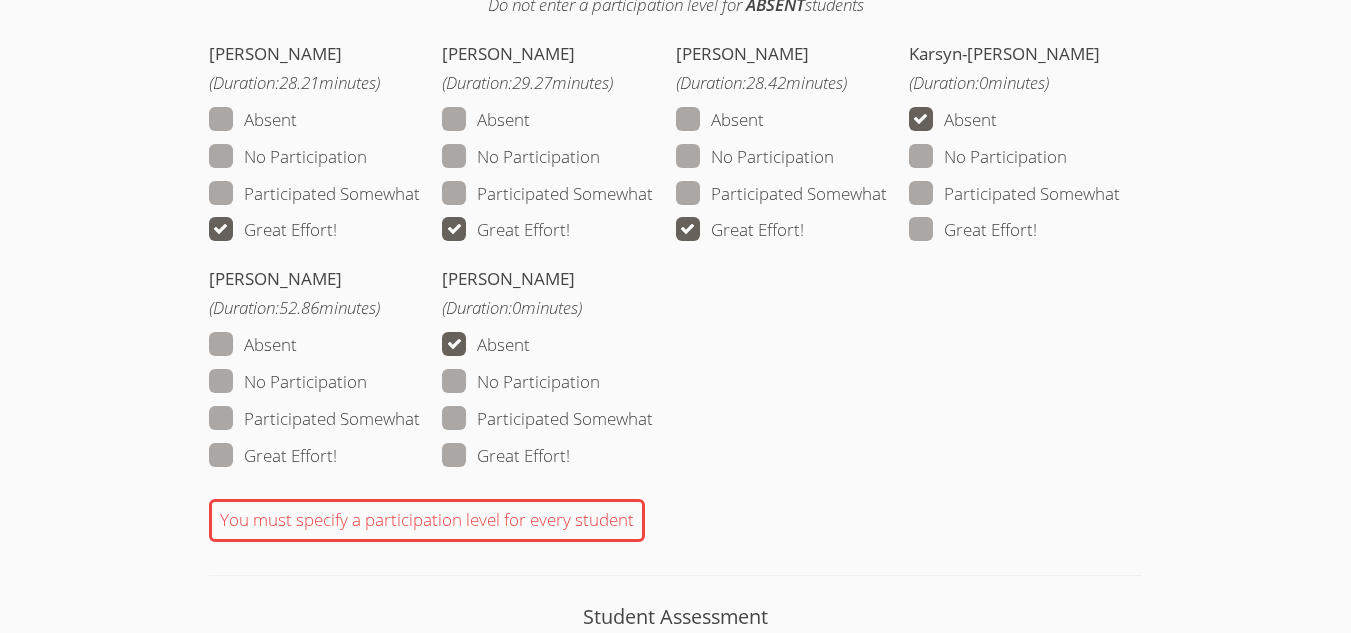 click on "Great Effort!" at bounding box center [273, 456] 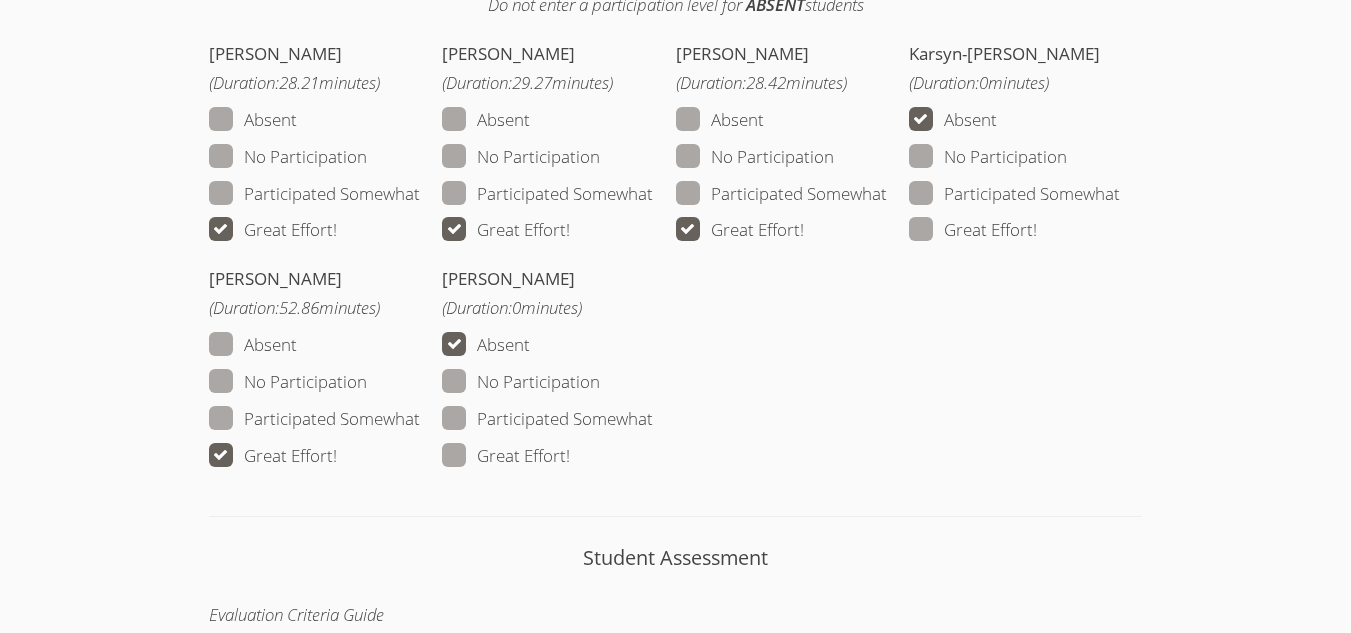 click at bounding box center (570, 455) 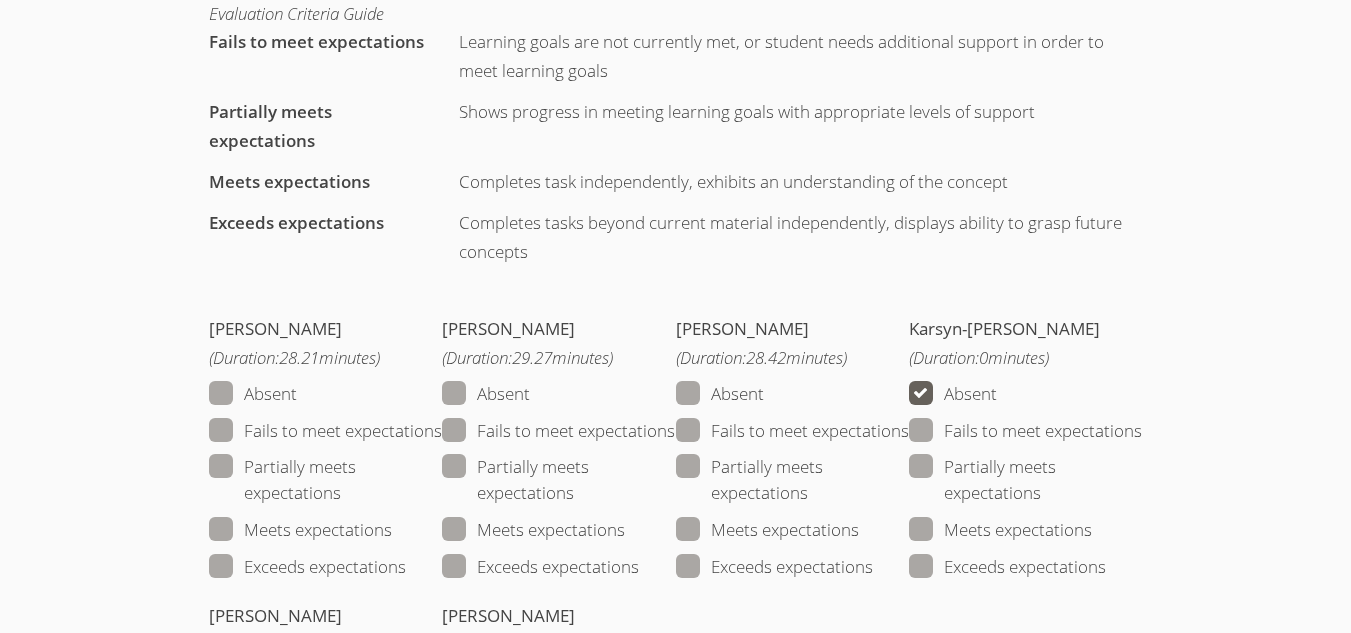 scroll, scrollTop: 2600, scrollLeft: 0, axis: vertical 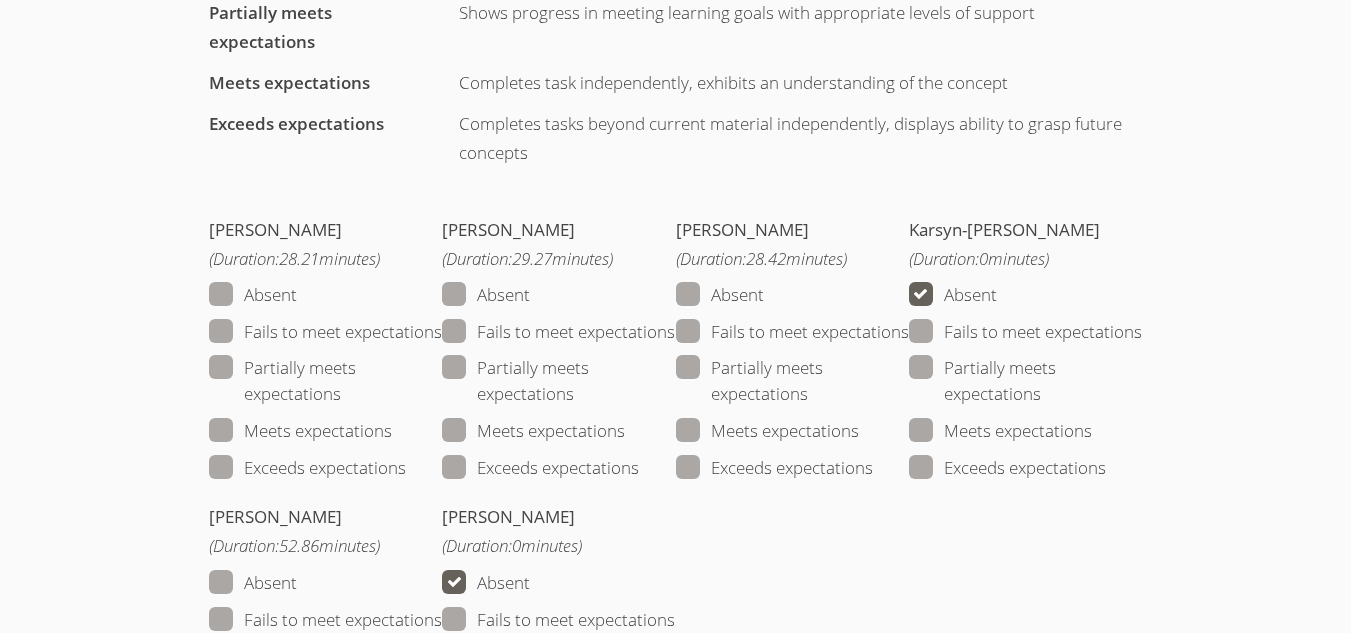 click at bounding box center [406, 467] 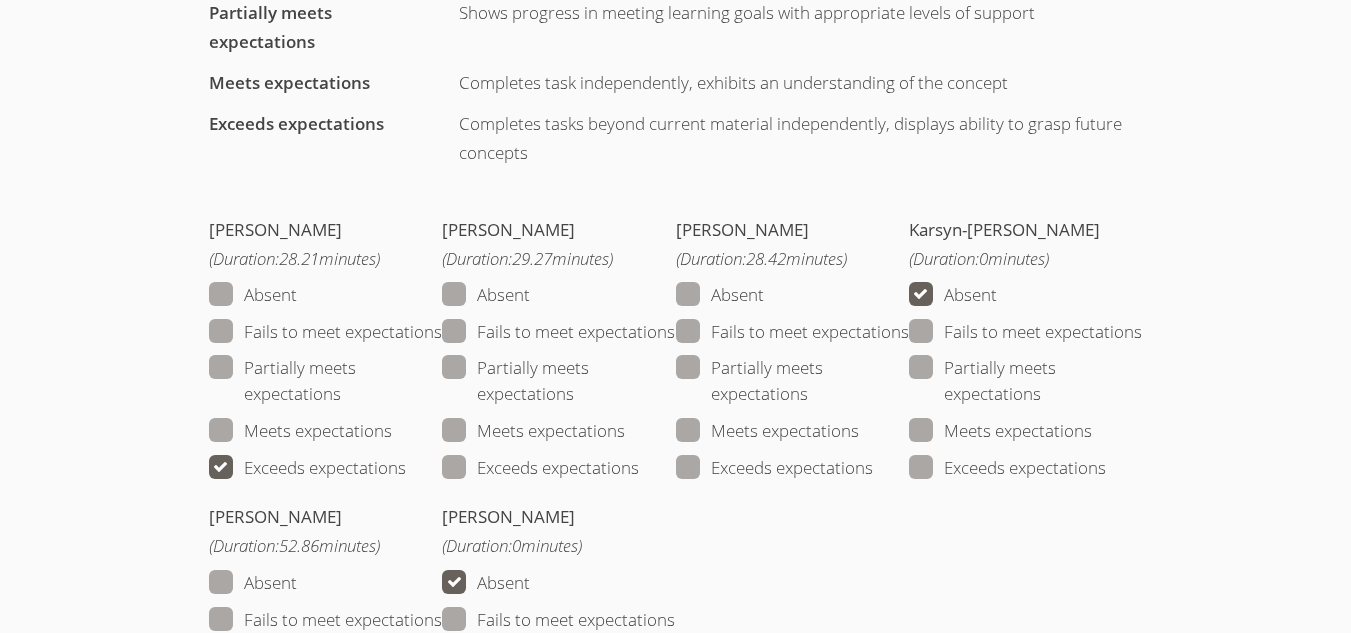 click at bounding box center [639, 467] 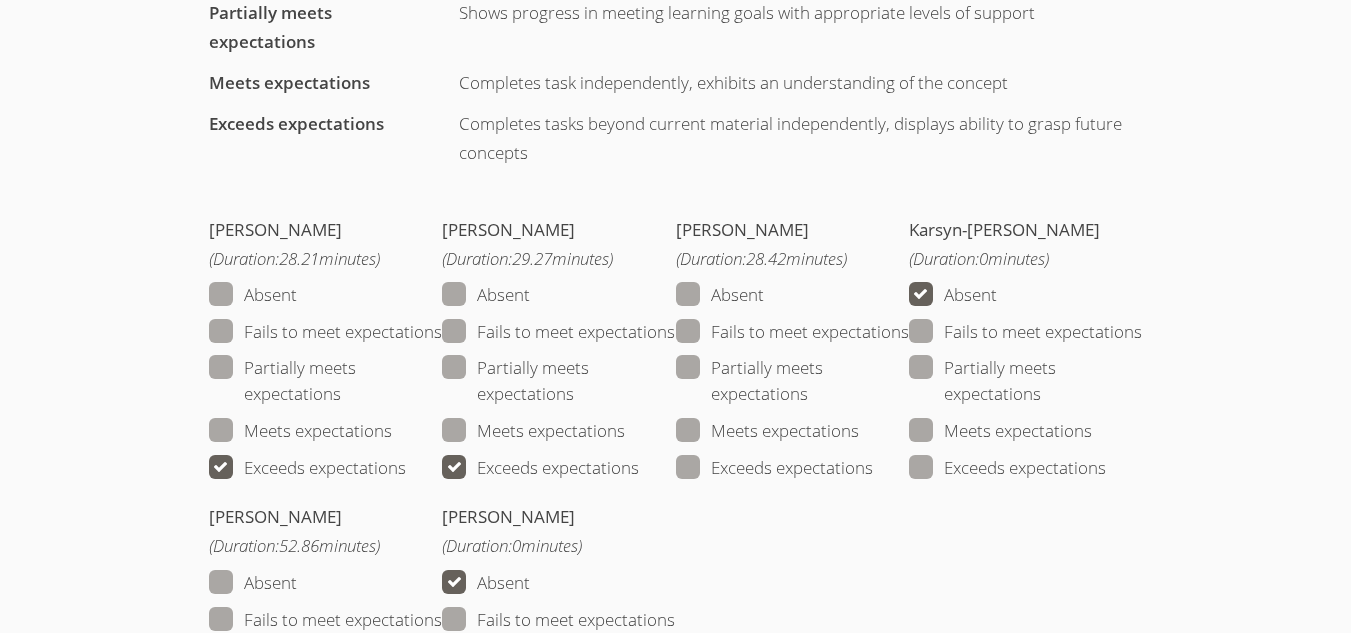 click on "Noah Jang (Duration:  28.42  minutes) Absent Fails to meet expectations Partially meets expectations Meets expectations Exceeds expectations" at bounding box center (792, 353) 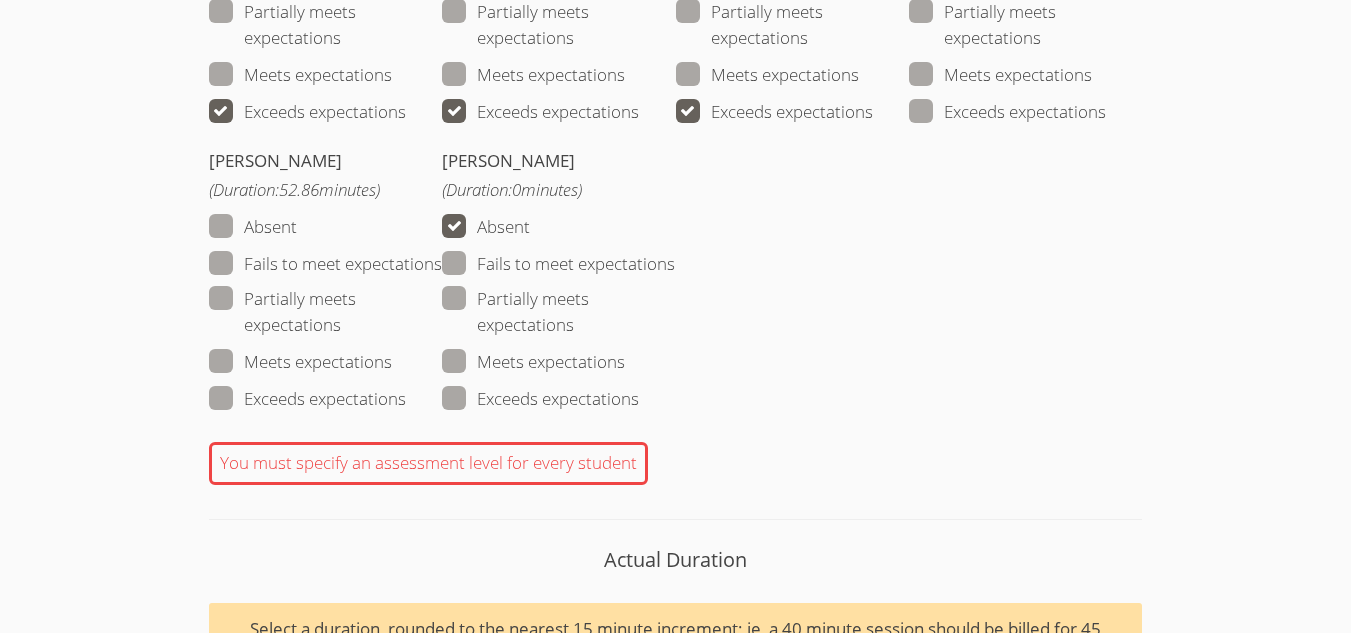scroll, scrollTop: 3200, scrollLeft: 0, axis: vertical 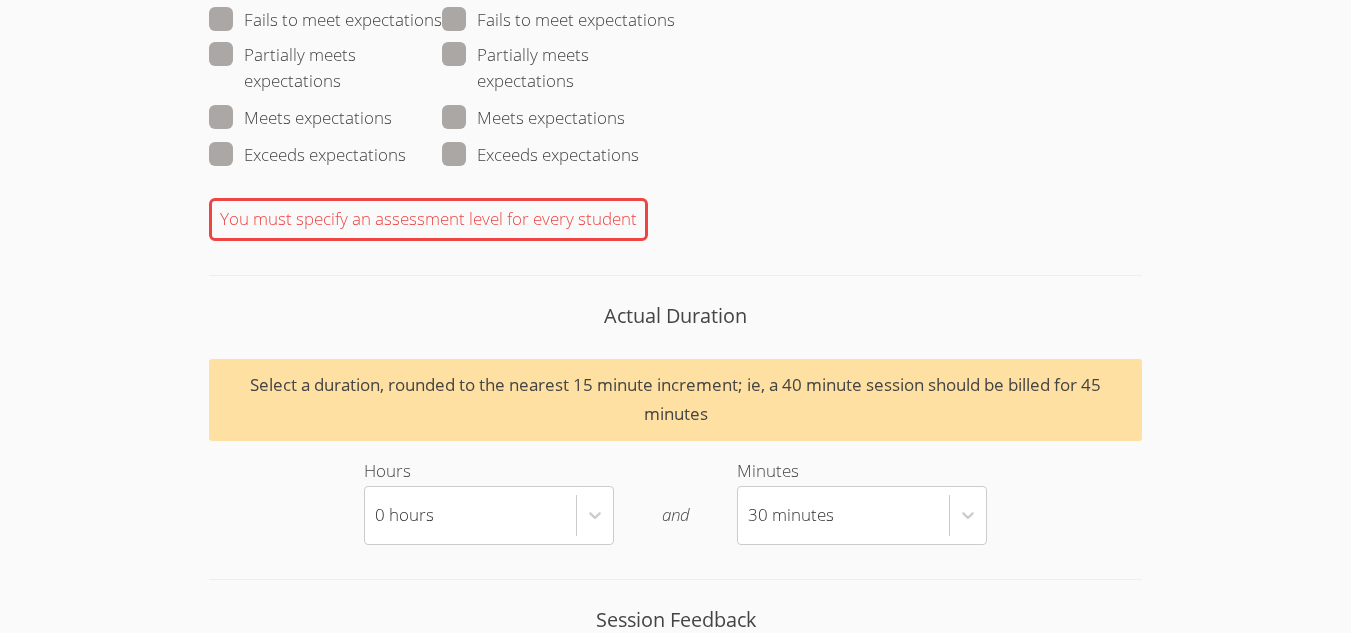 drag, startPoint x: 211, startPoint y: 259, endPoint x: 232, endPoint y: 261, distance: 21.095022 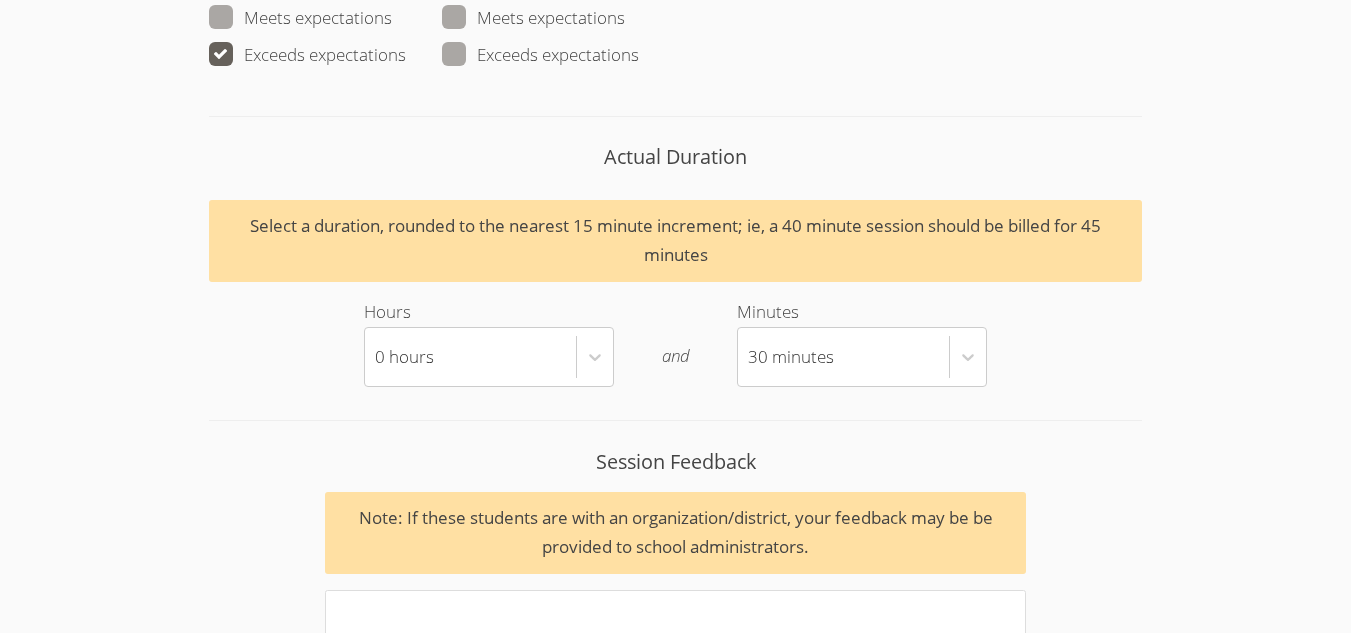 scroll, scrollTop: 3600, scrollLeft: 0, axis: vertical 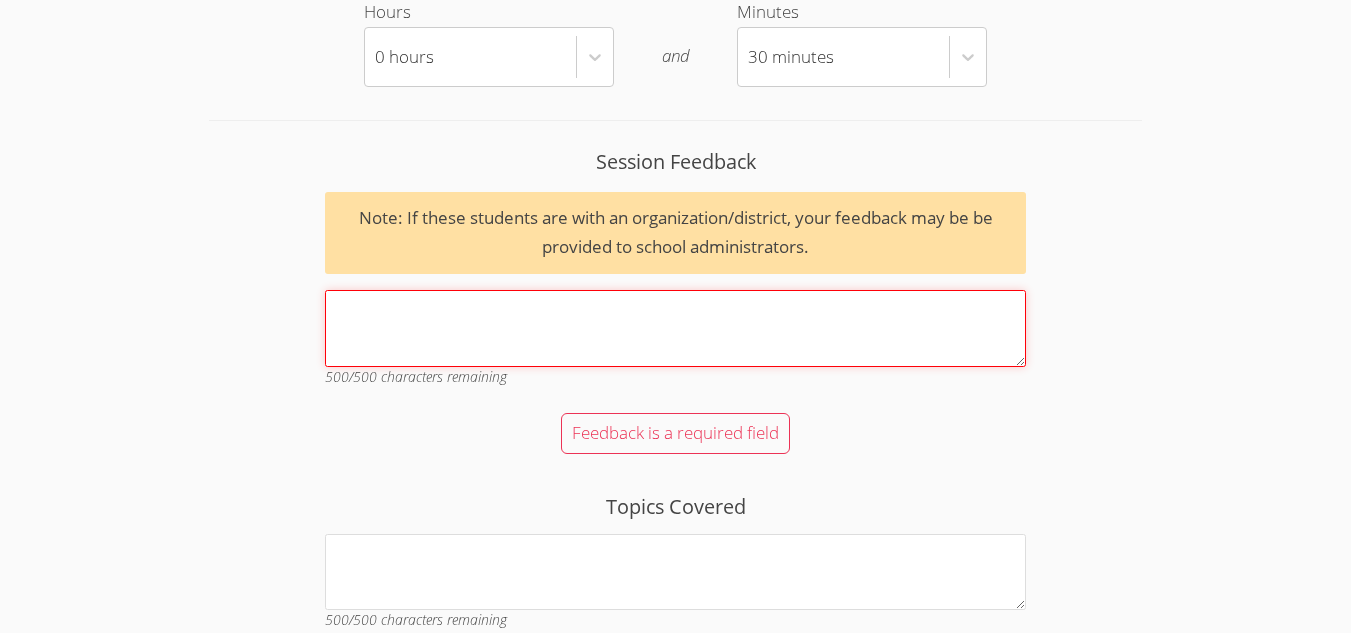 click on "Session Feedback Note: If these students are with an organization/district, your feedback may be be provided to school administrators. 500 /500 characters remaining" at bounding box center (675, 328) 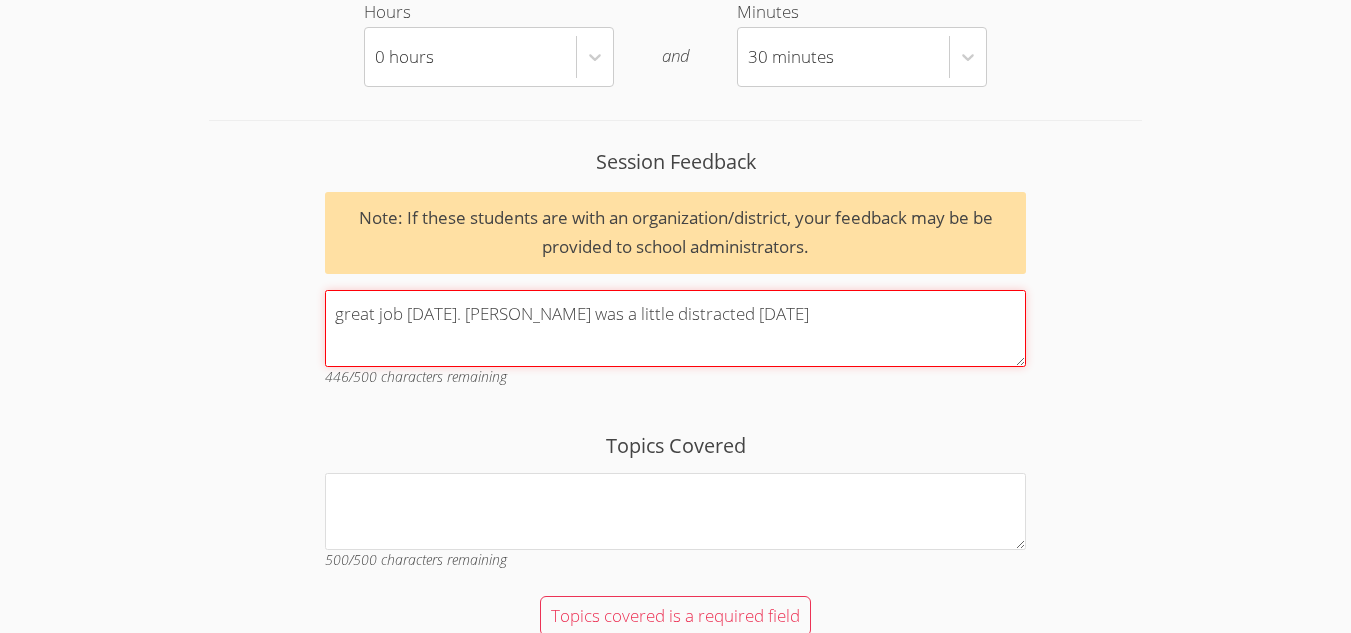type on "great job today. Lucille was a little distracted today" 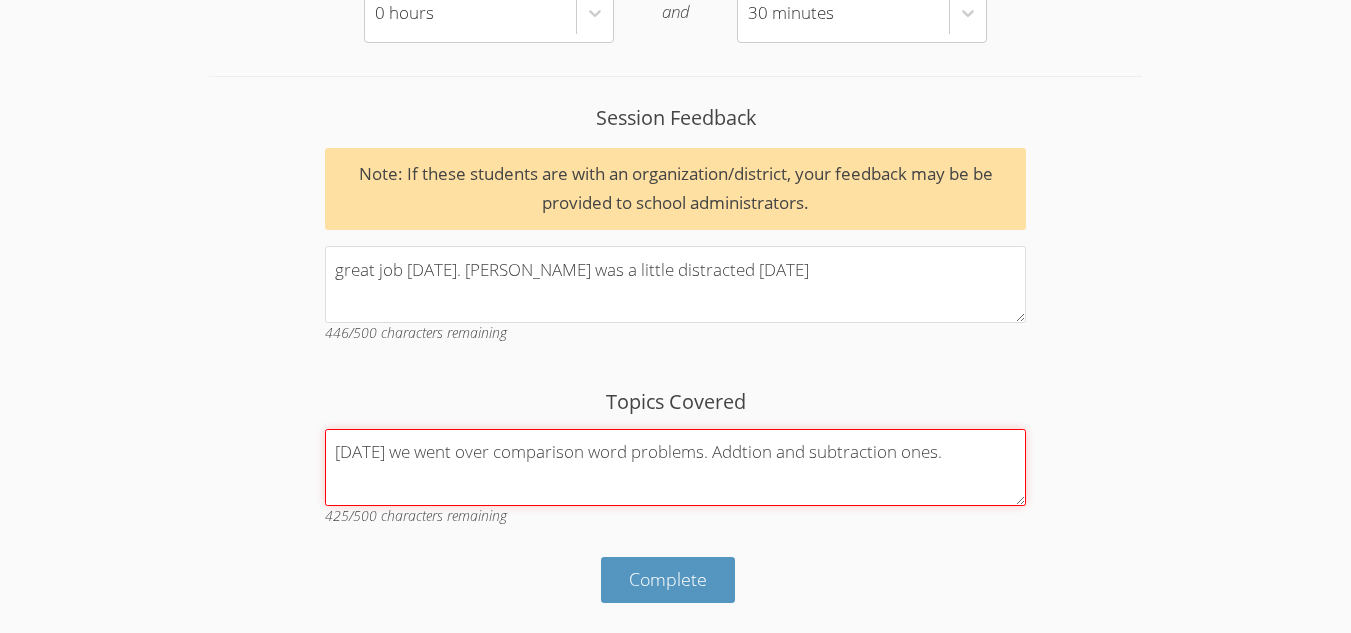 scroll, scrollTop: 3752, scrollLeft: 0, axis: vertical 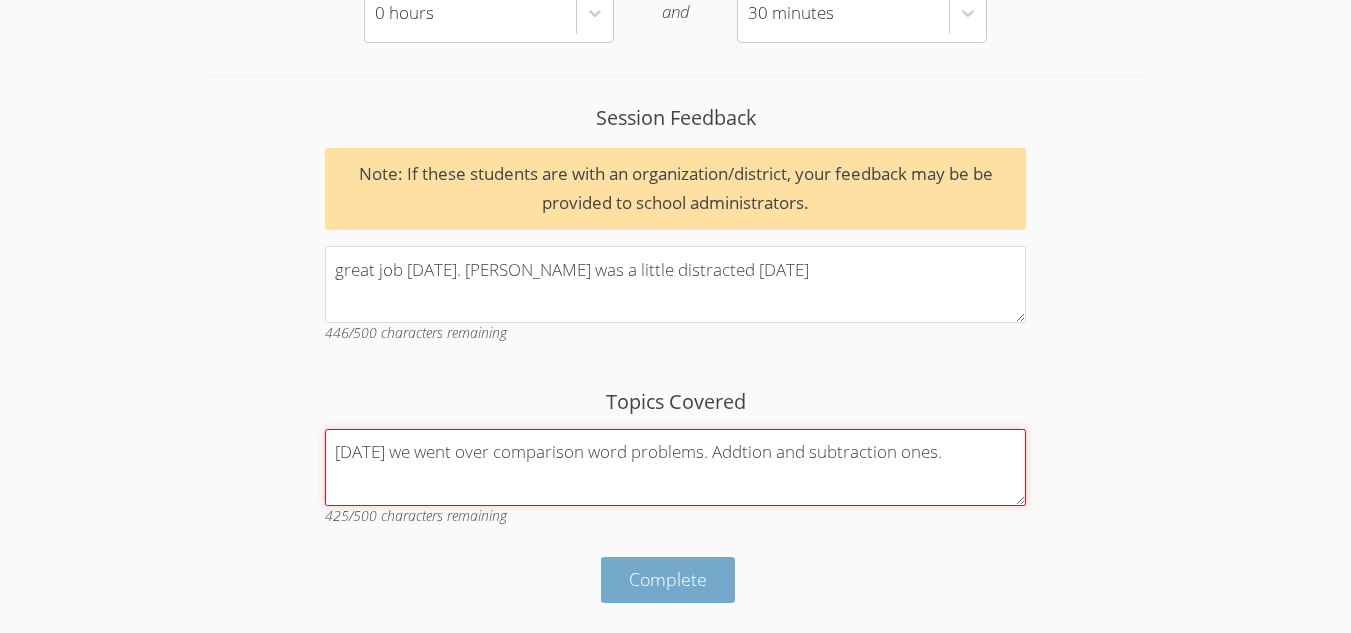 type on "Today we went over comparison word problems. Addtion and subtraction ones." 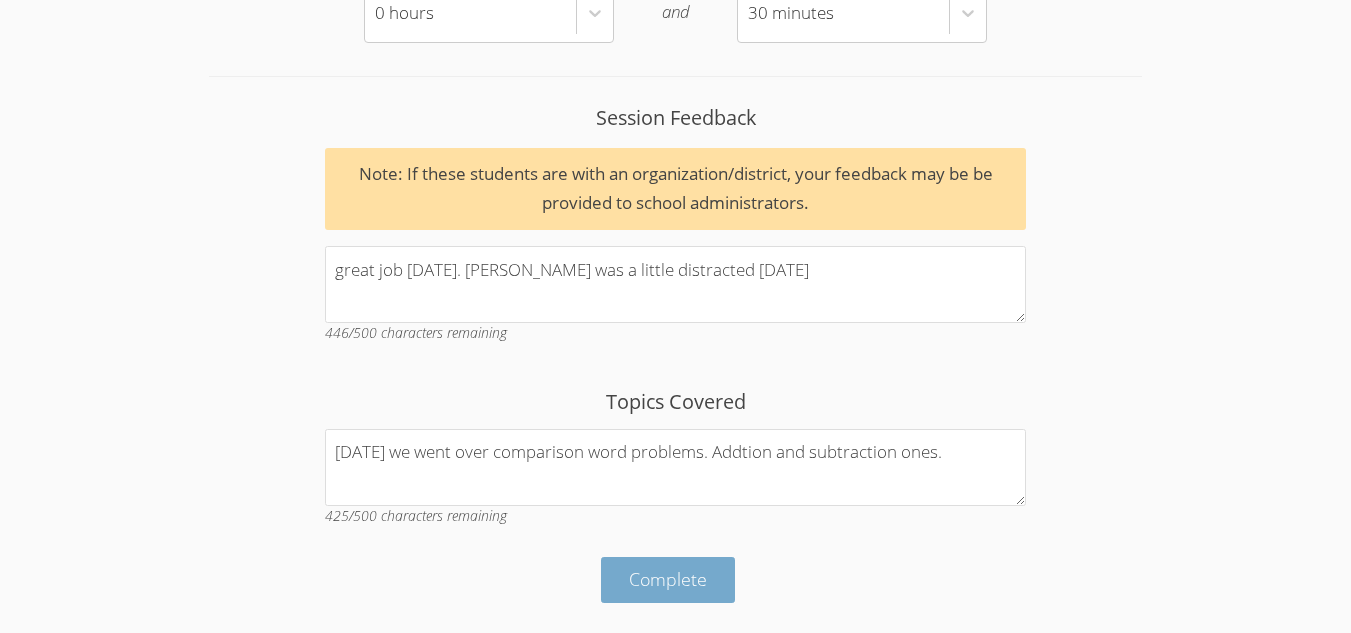 click on "Complete" at bounding box center [668, 579] 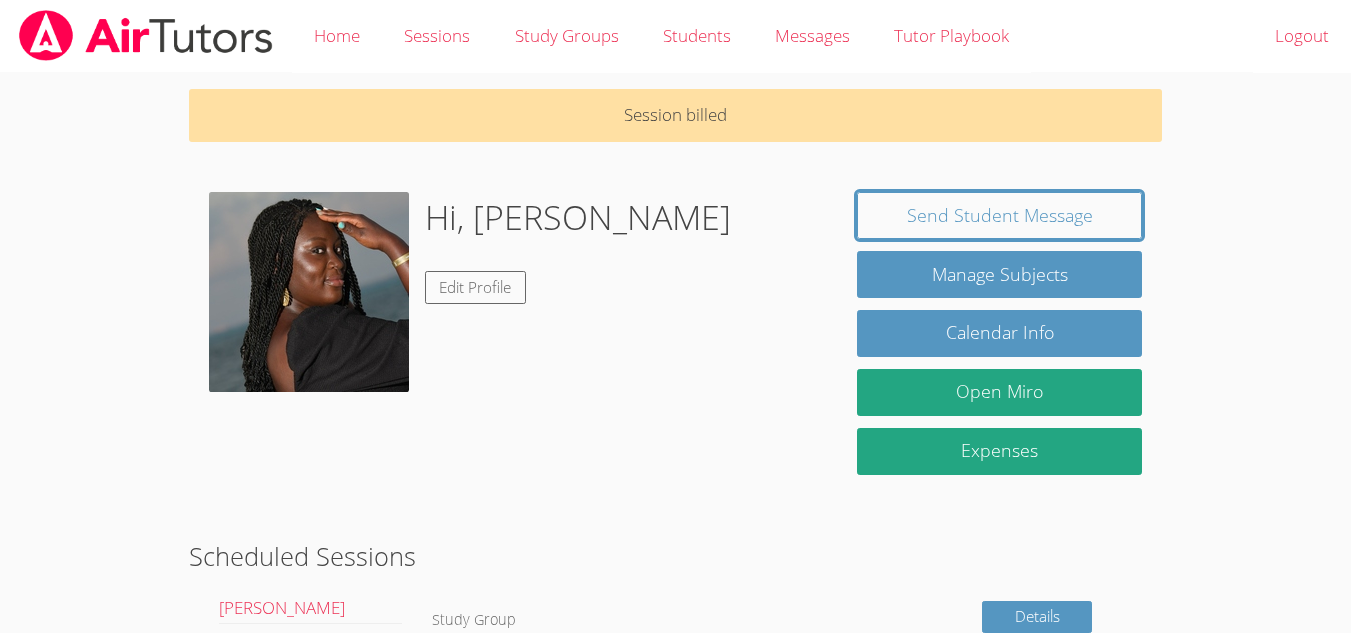 scroll, scrollTop: 0, scrollLeft: 0, axis: both 